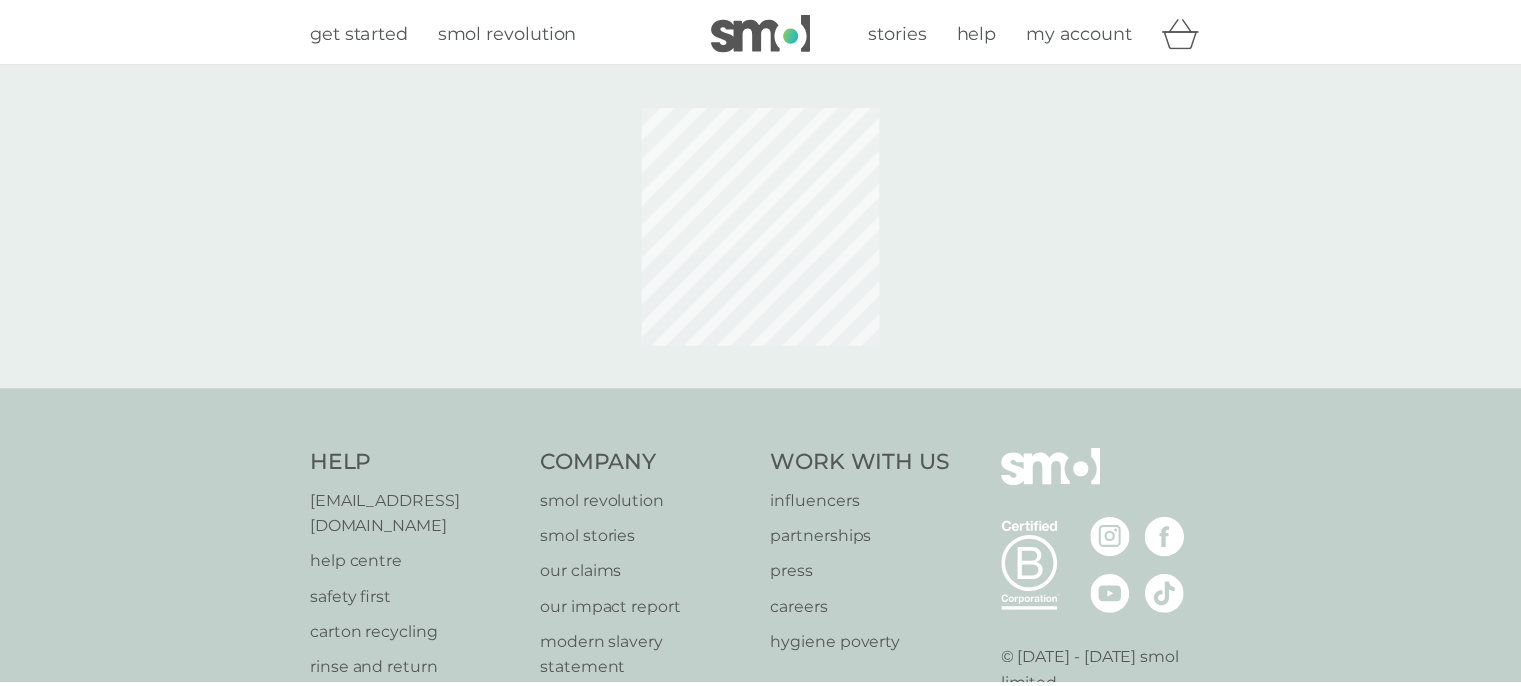 scroll, scrollTop: 0, scrollLeft: 0, axis: both 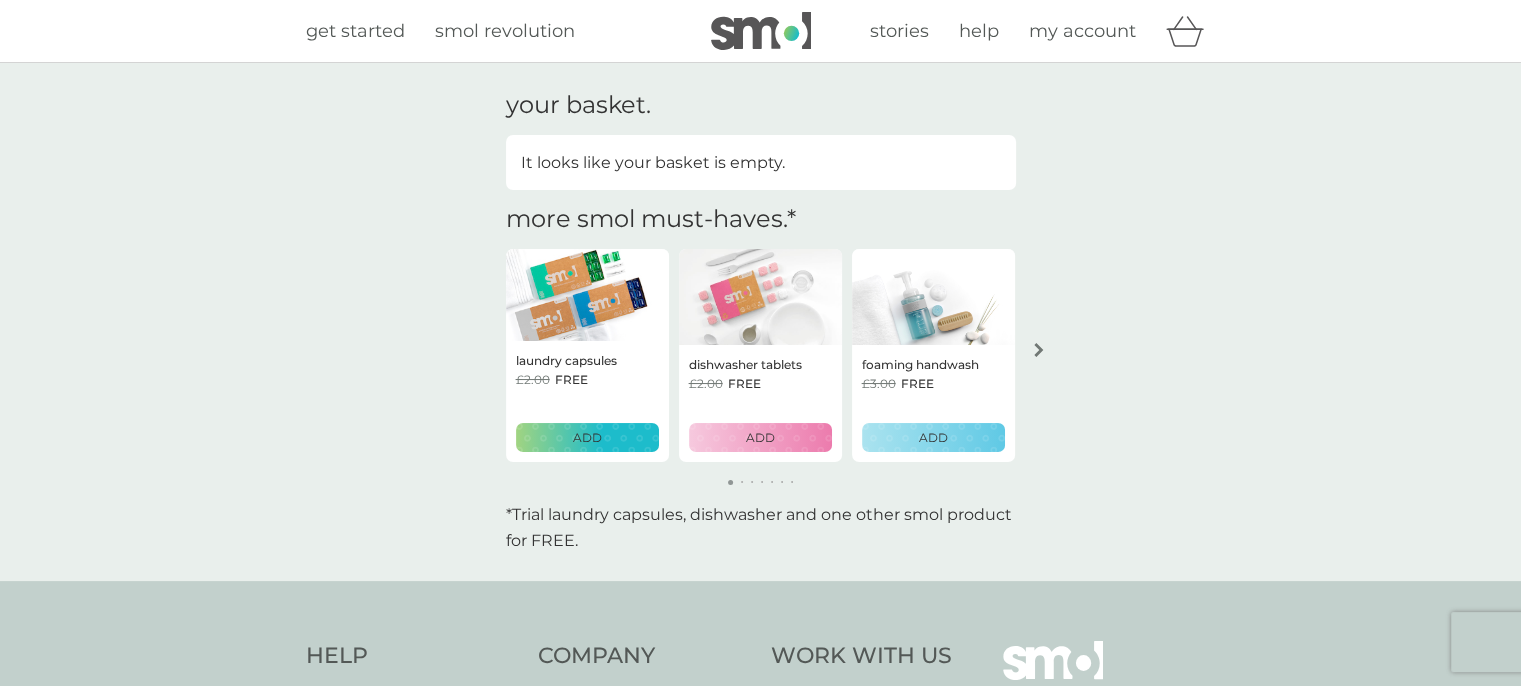 click on "It looks like your basket is empty." at bounding box center (653, 163) 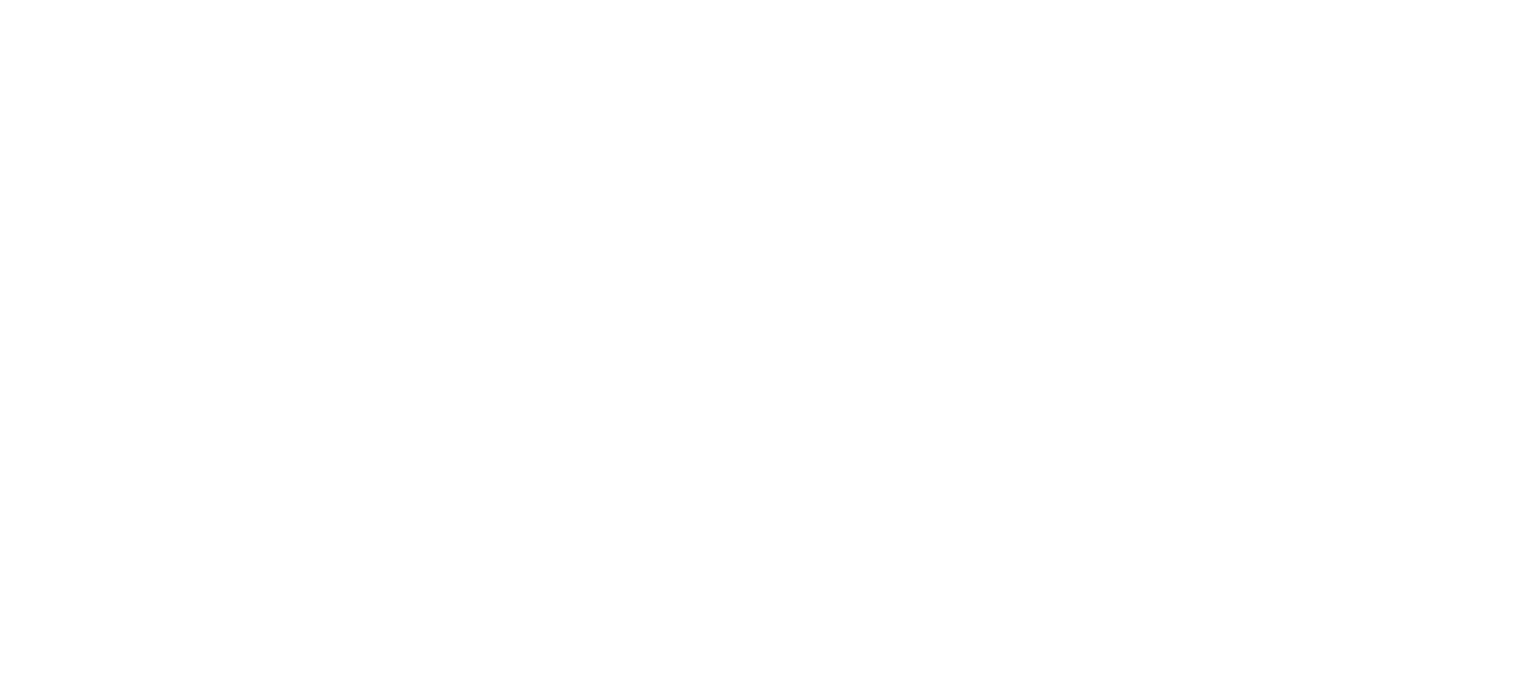 scroll, scrollTop: 0, scrollLeft: 0, axis: both 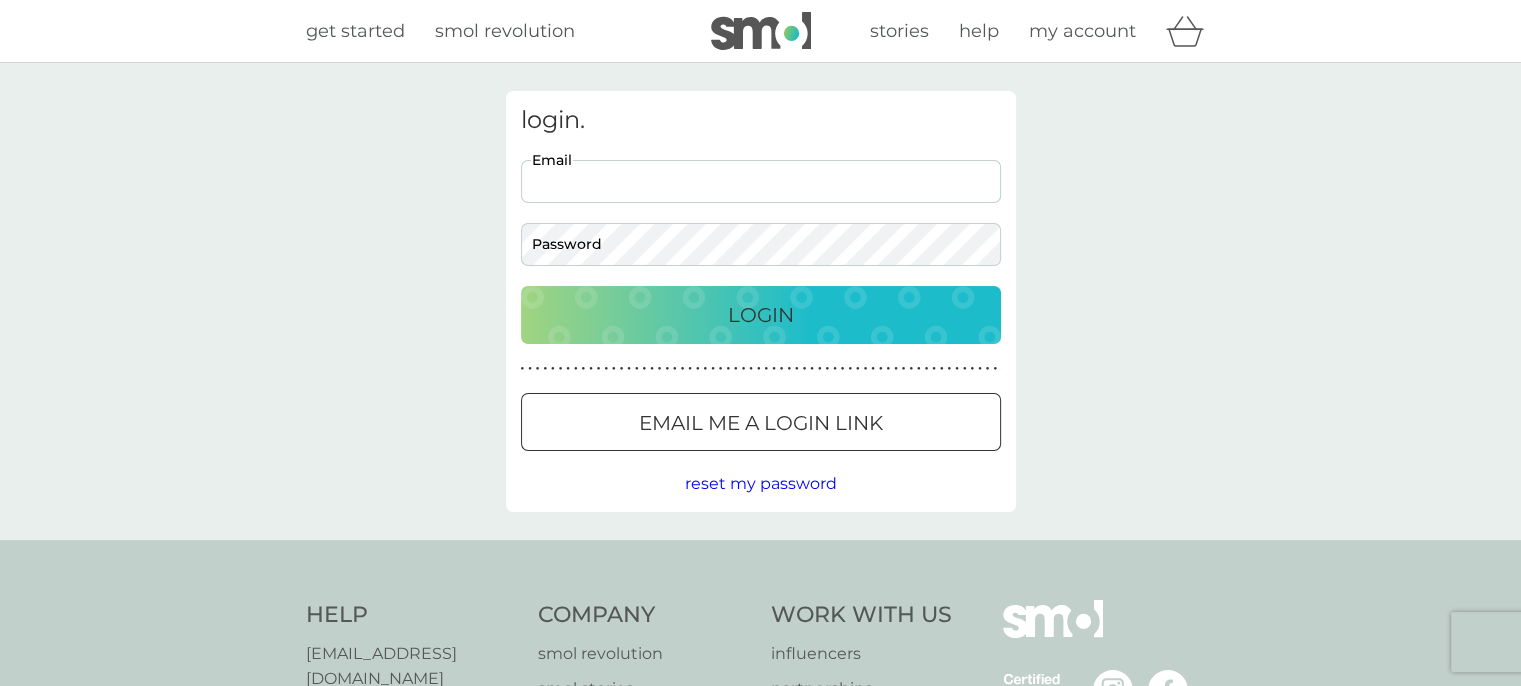 click on "Email" at bounding box center (761, 181) 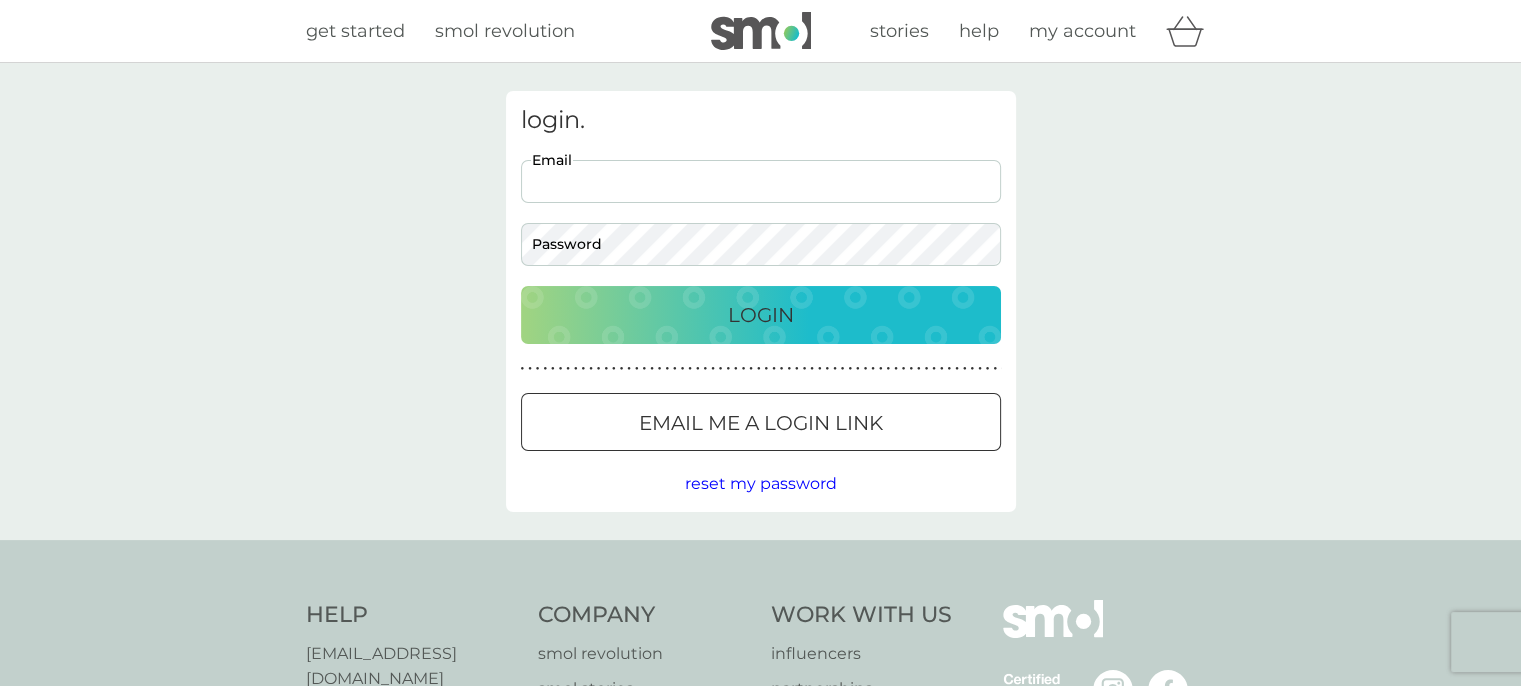 type on "angelaraesmithart@gmail.com" 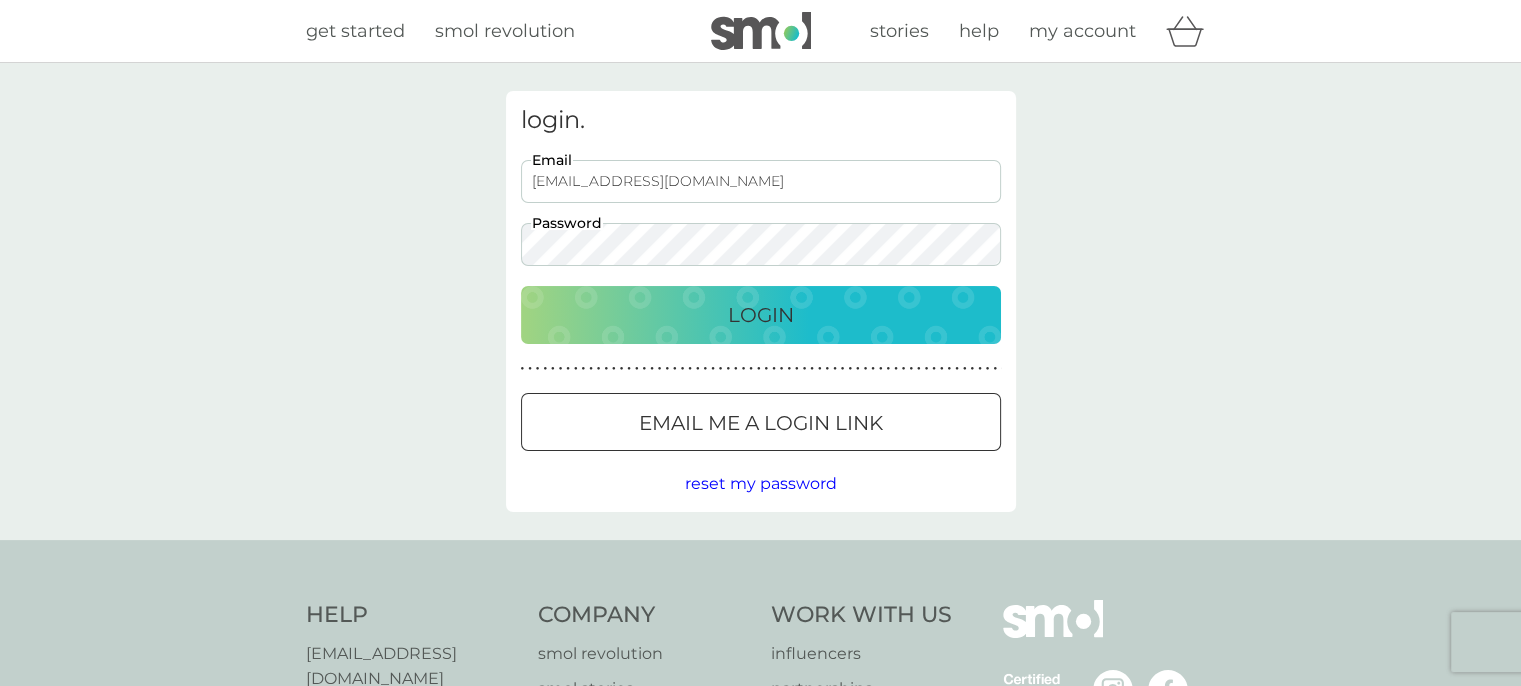 click on "Email me a login link" at bounding box center (761, 422) 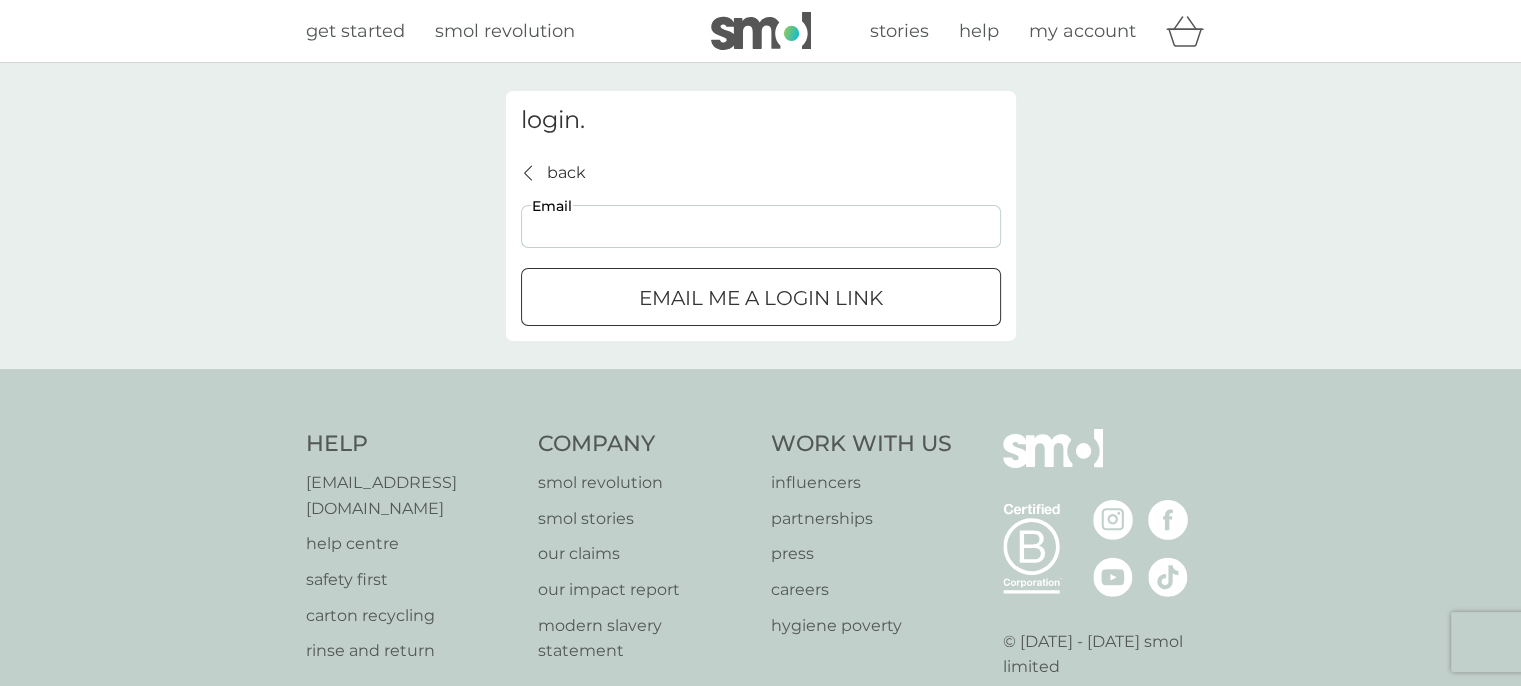 click on "Email" at bounding box center [761, 226] 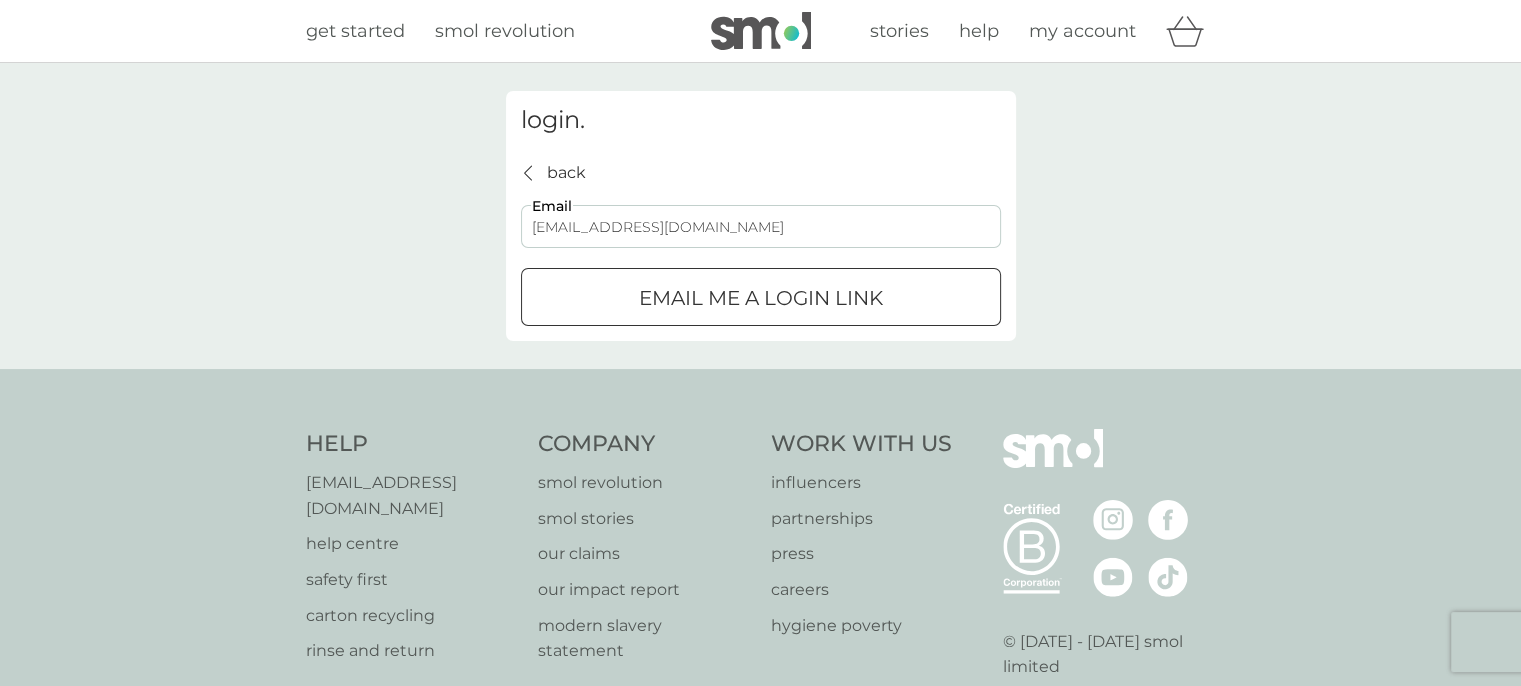 click on "Email me a login link" at bounding box center (761, 298) 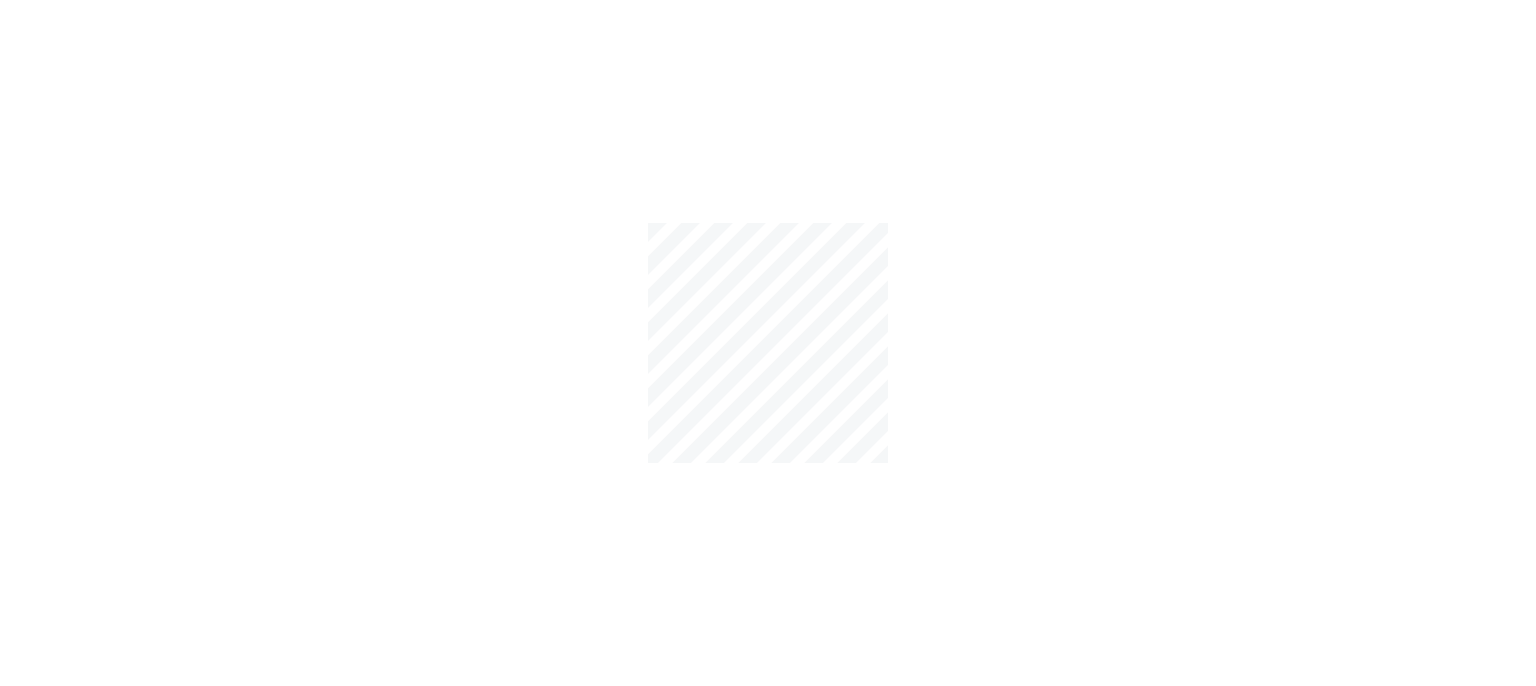 scroll, scrollTop: 0, scrollLeft: 0, axis: both 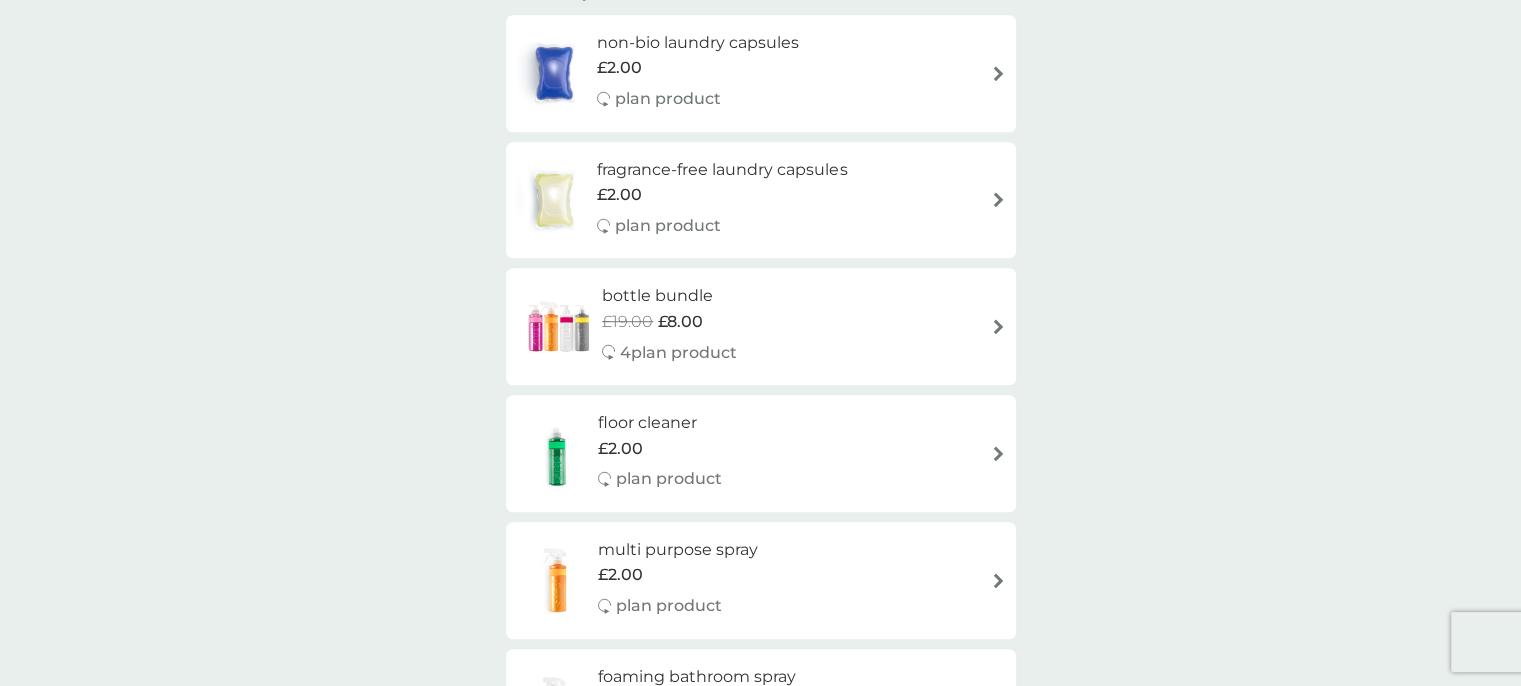 click at bounding box center [998, 326] 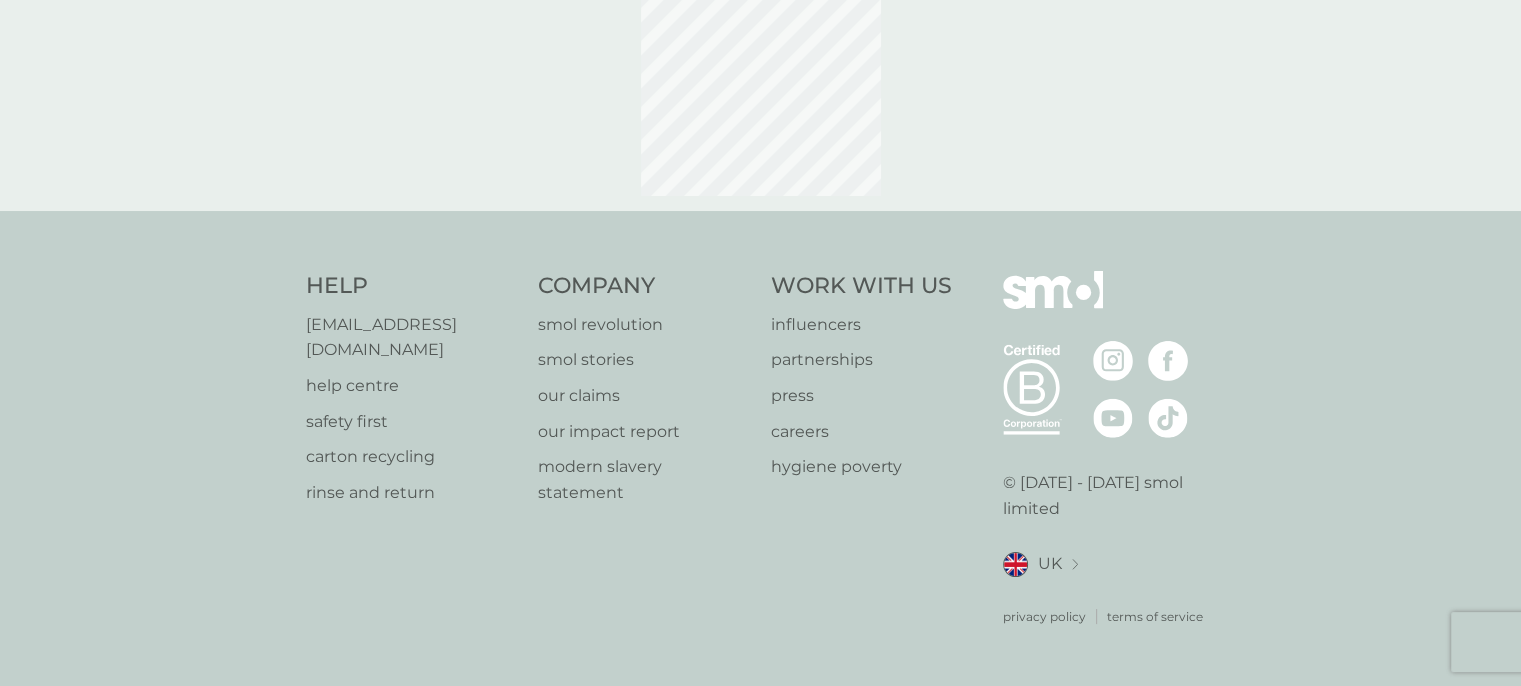 scroll, scrollTop: 0, scrollLeft: 0, axis: both 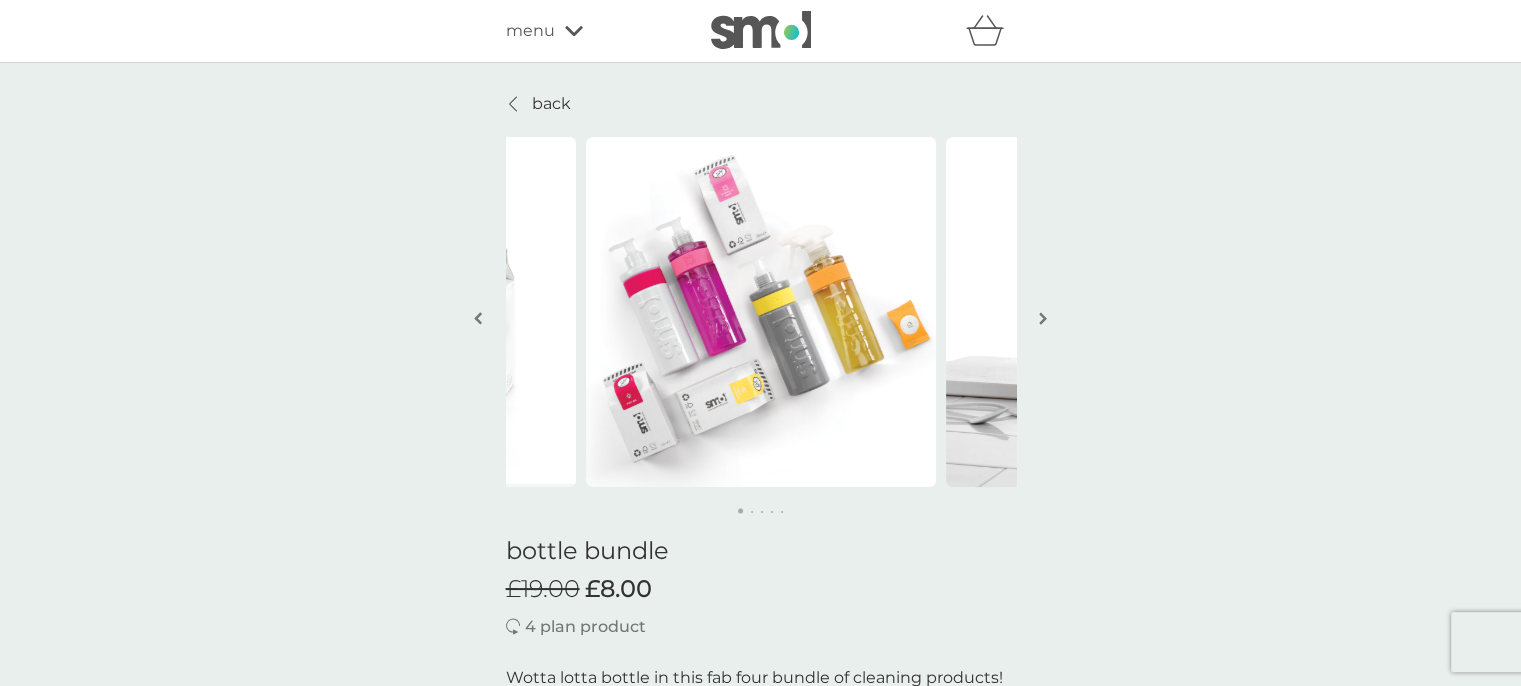 click on "back" at bounding box center (551, 104) 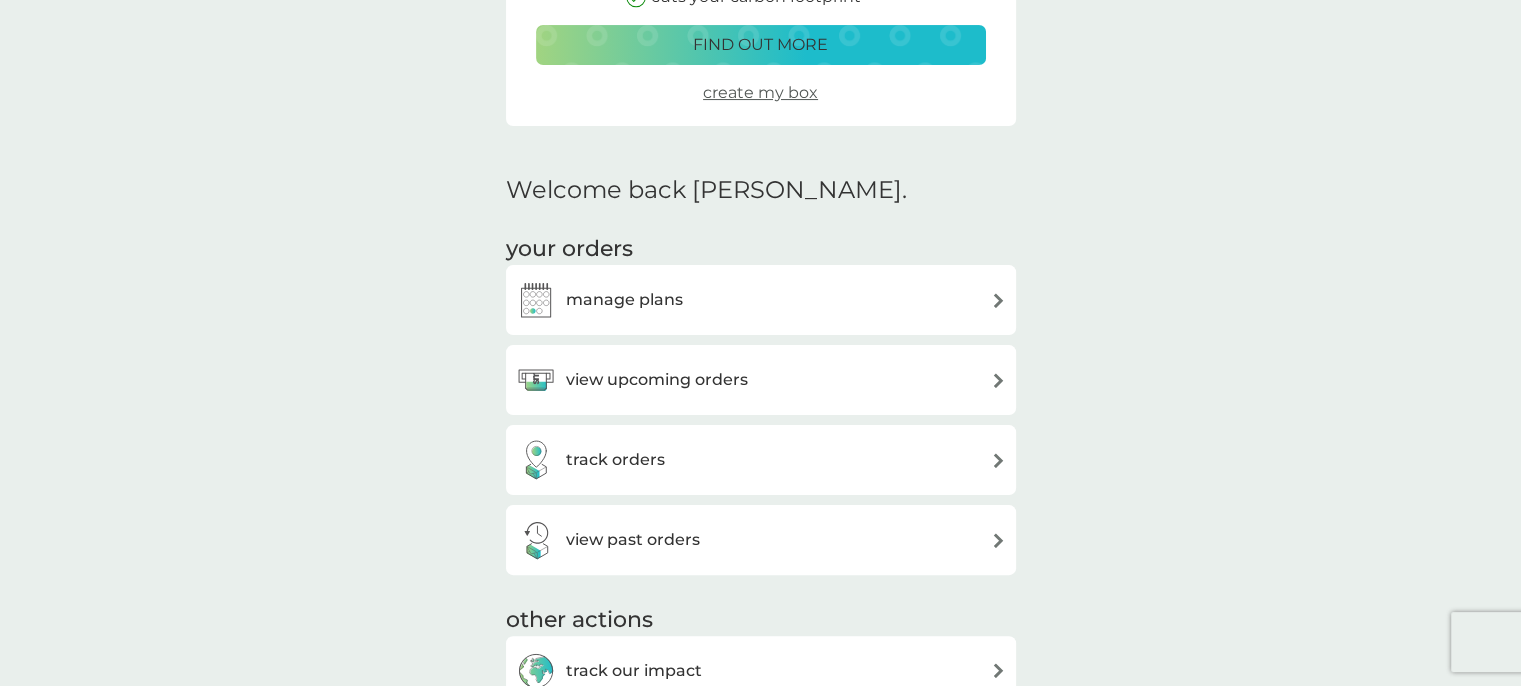 scroll, scrollTop: 436, scrollLeft: 0, axis: vertical 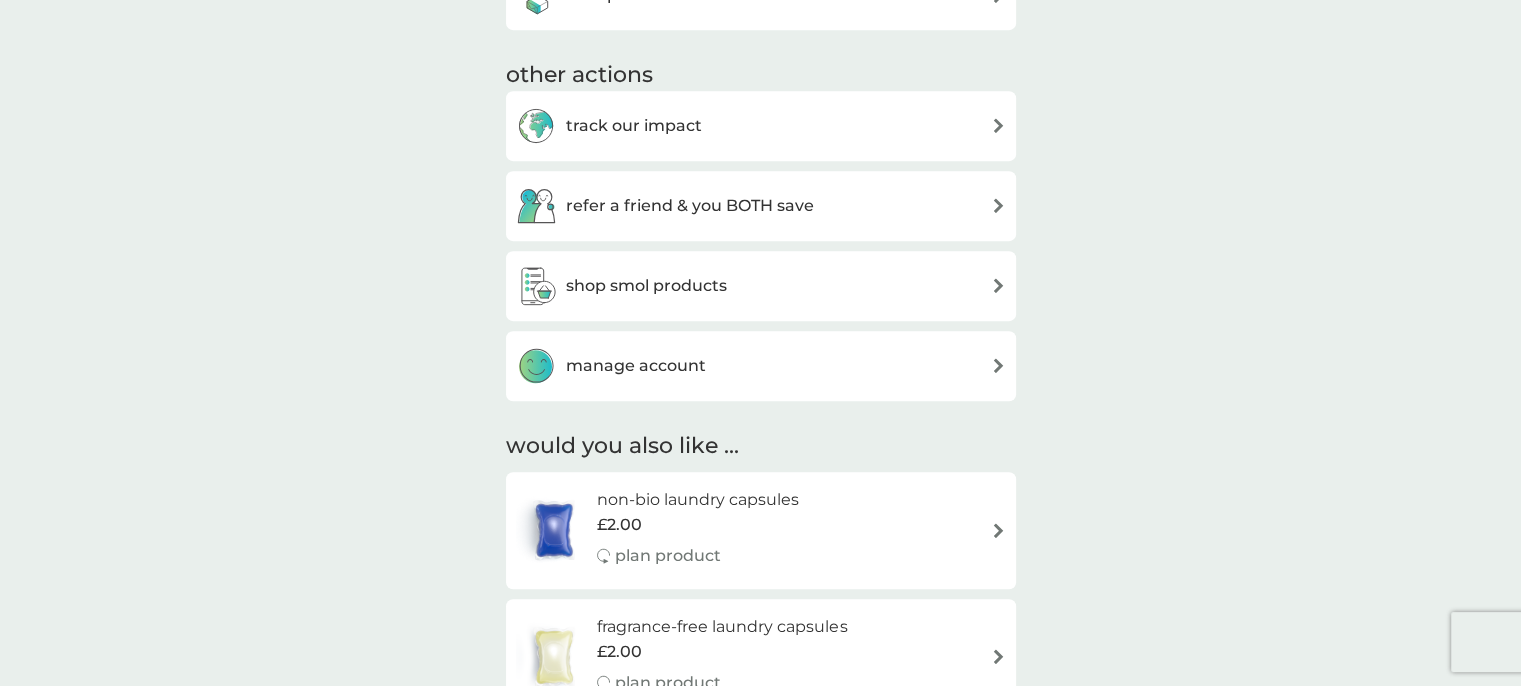 click at bounding box center [998, 285] 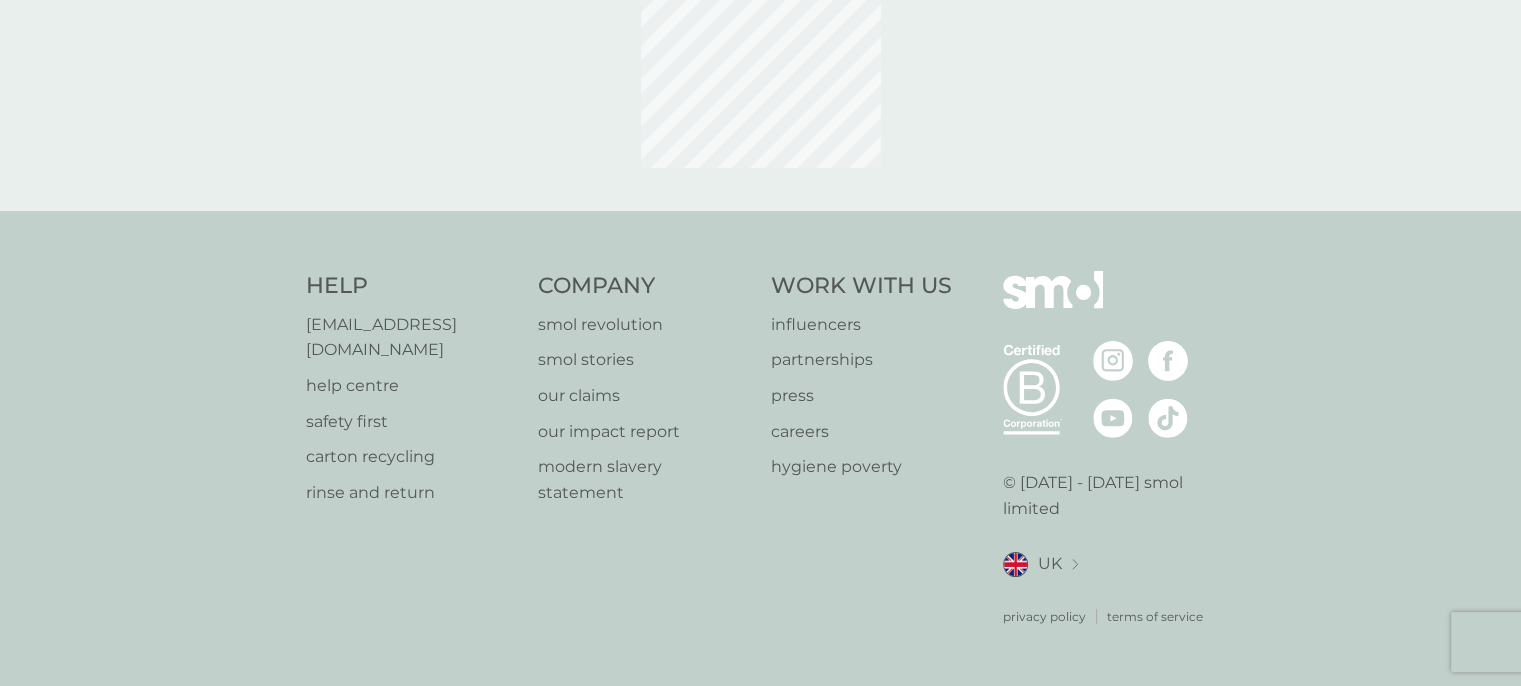 scroll, scrollTop: 0, scrollLeft: 0, axis: both 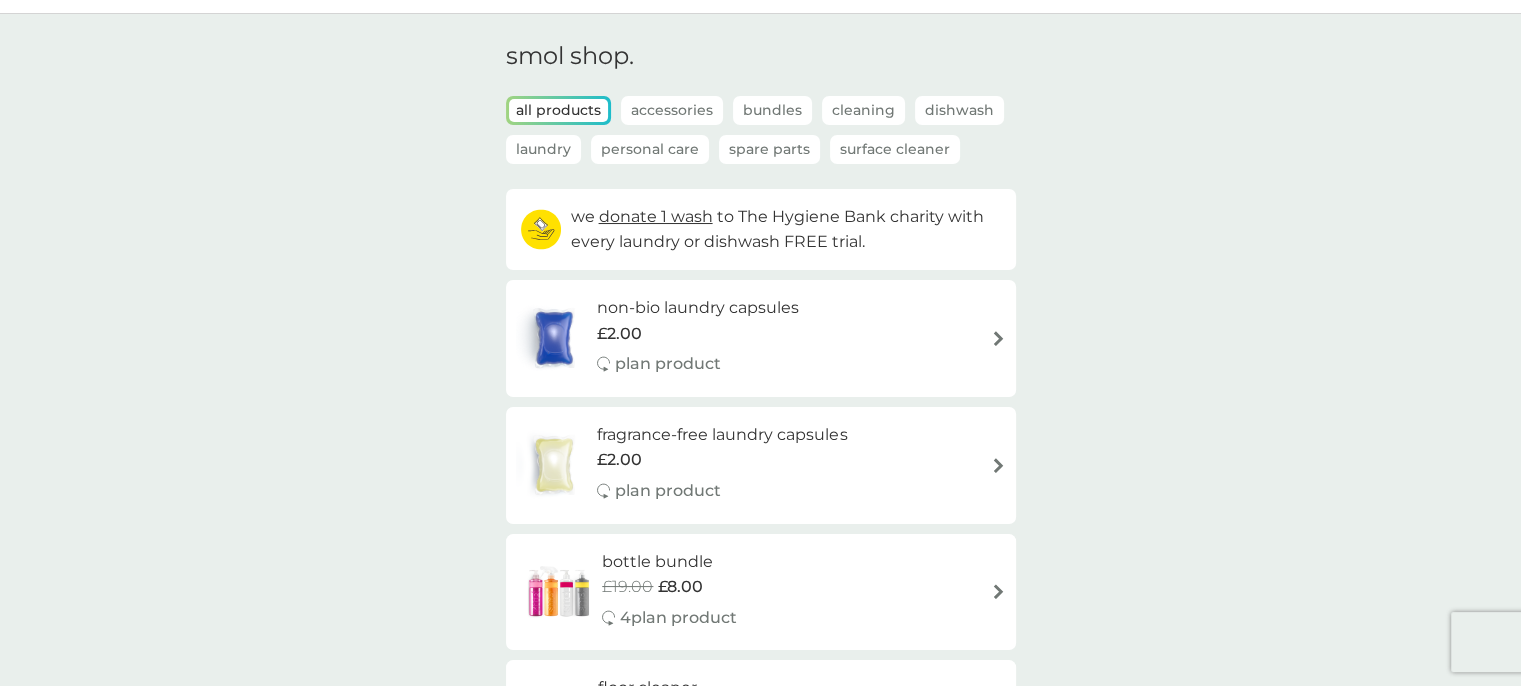 click on "Laundry" at bounding box center (543, 149) 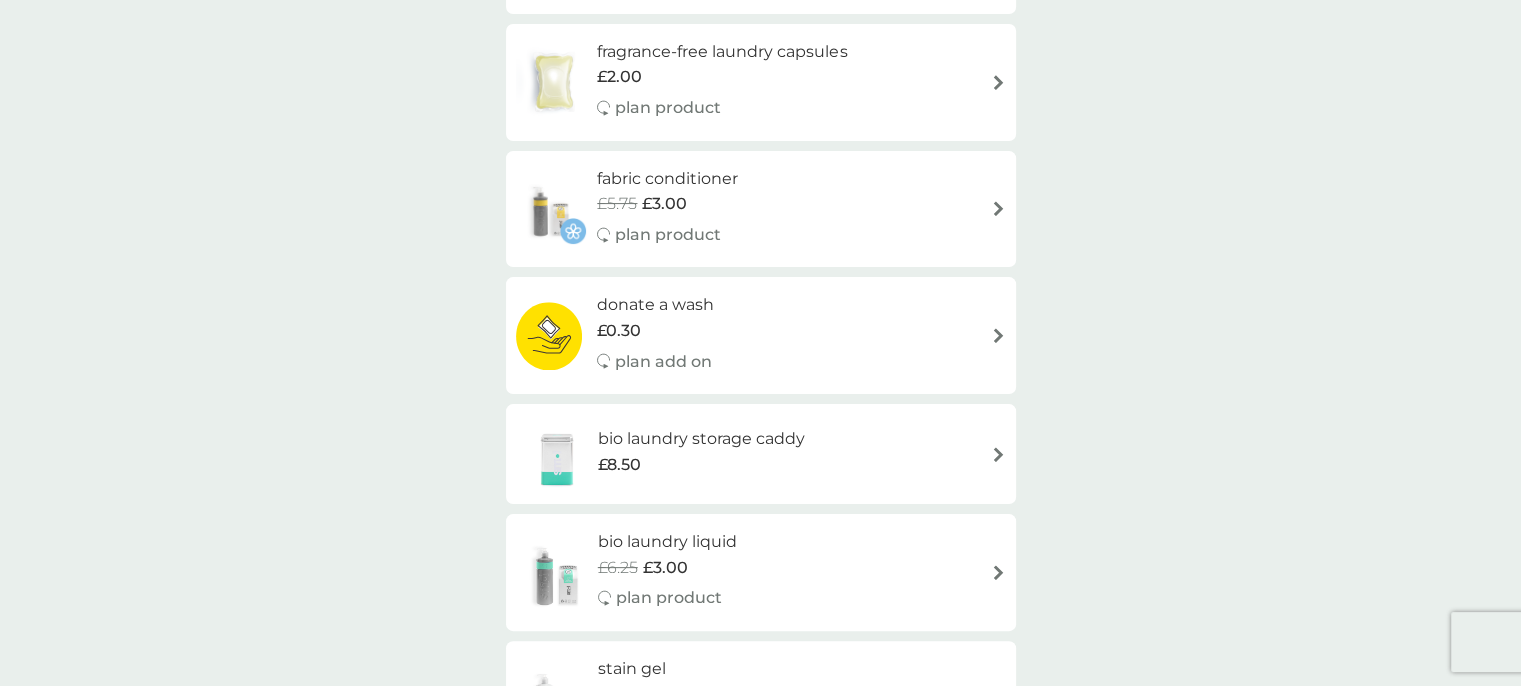 scroll, scrollTop: 434, scrollLeft: 0, axis: vertical 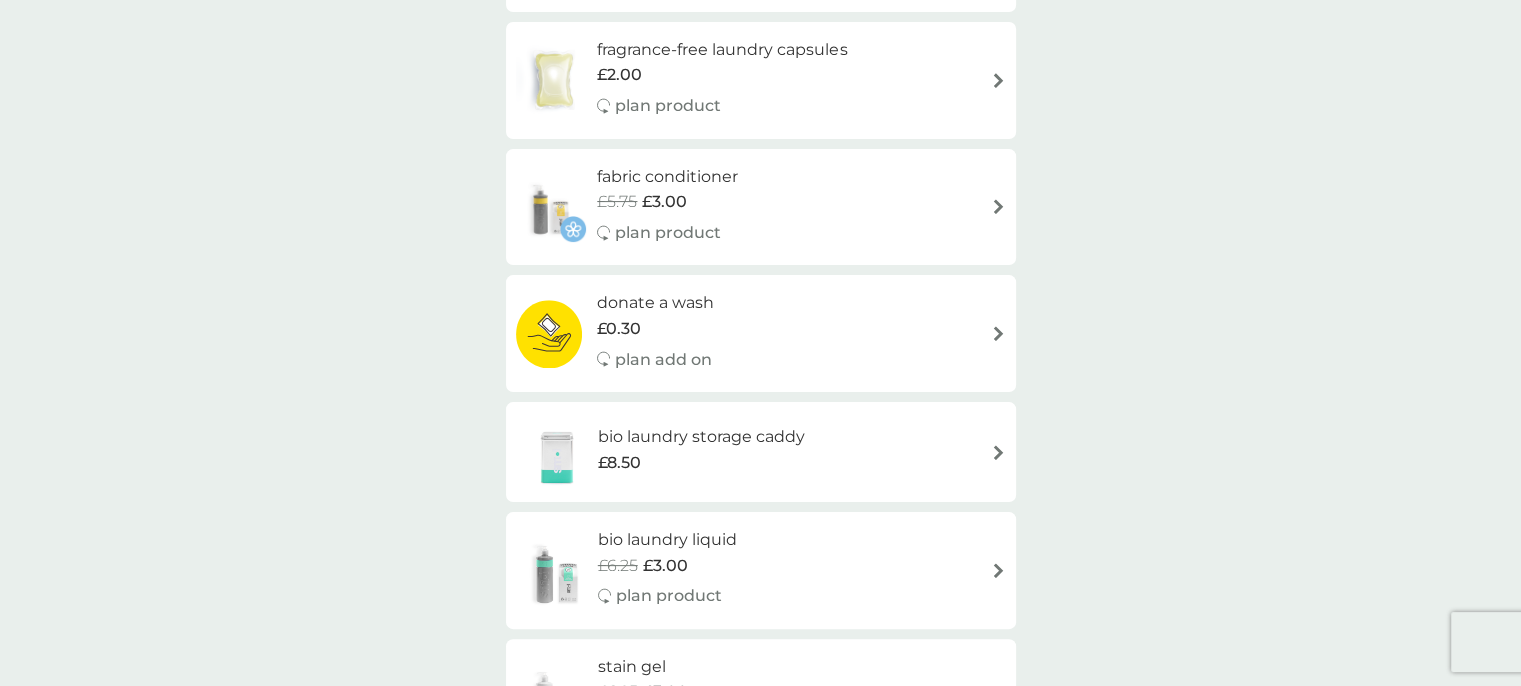 click at bounding box center (998, 206) 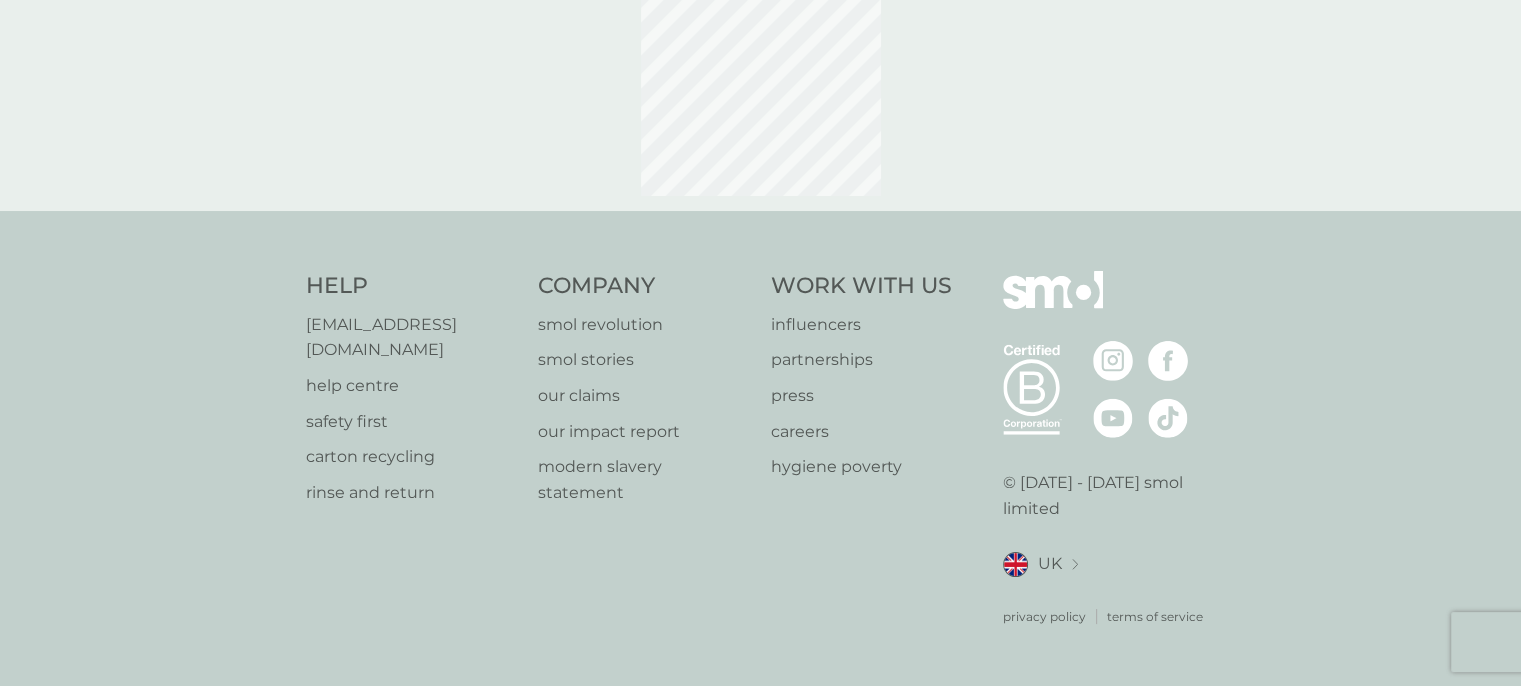scroll, scrollTop: 0, scrollLeft: 0, axis: both 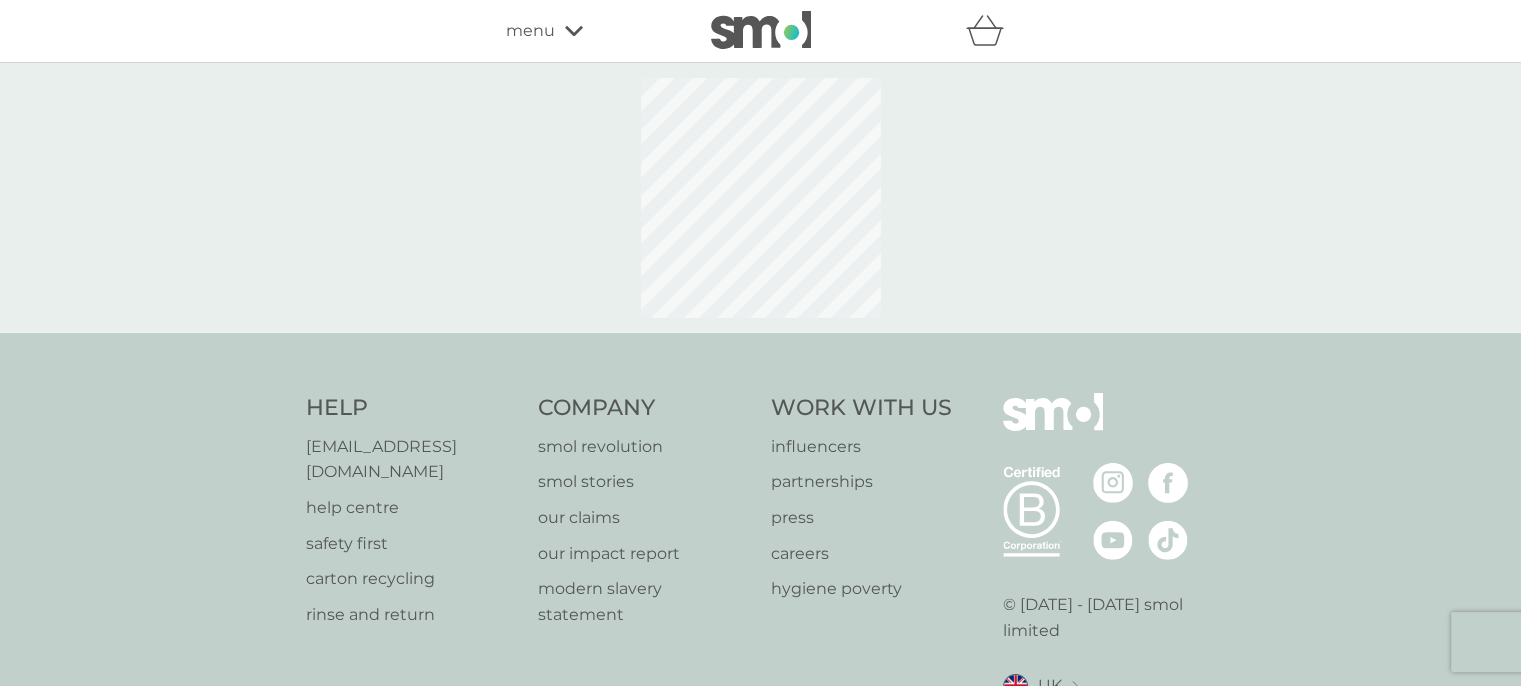 select on "182" 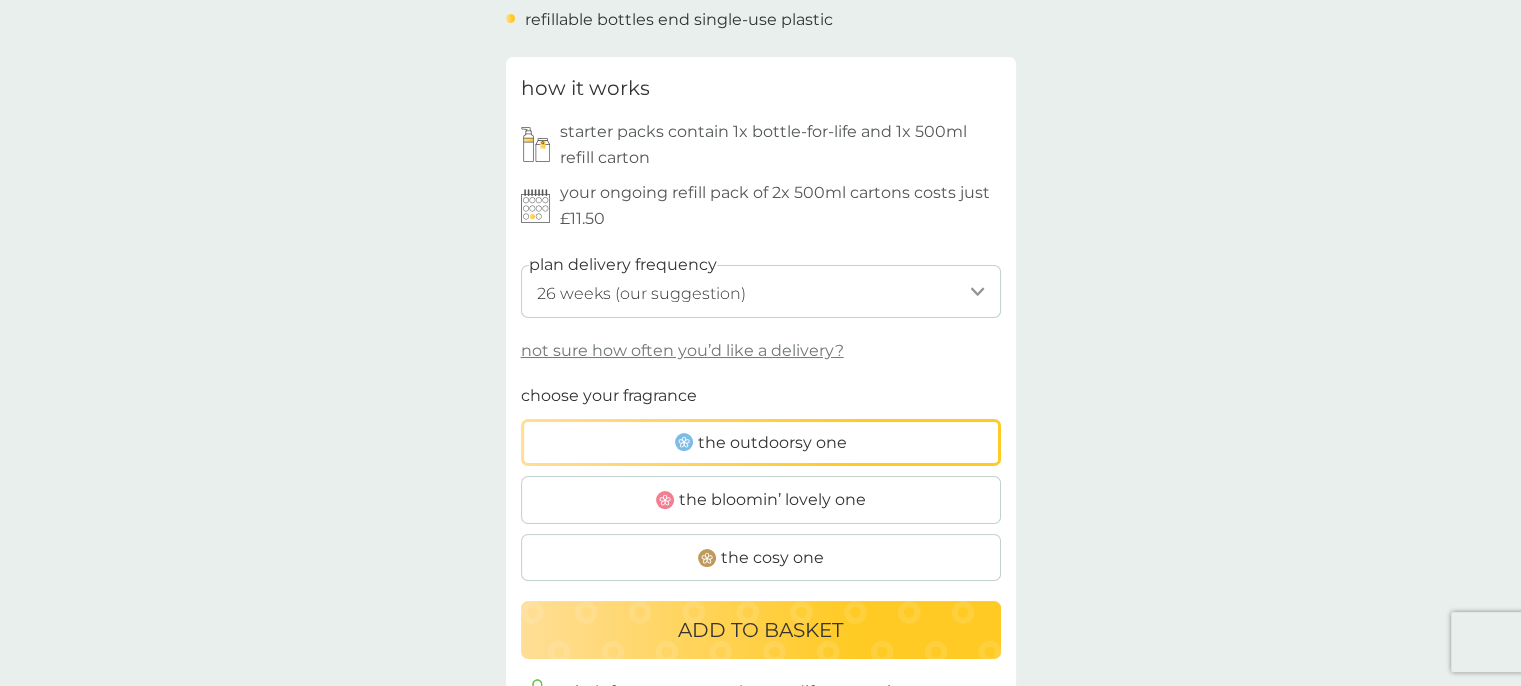 scroll, scrollTop: 932, scrollLeft: 0, axis: vertical 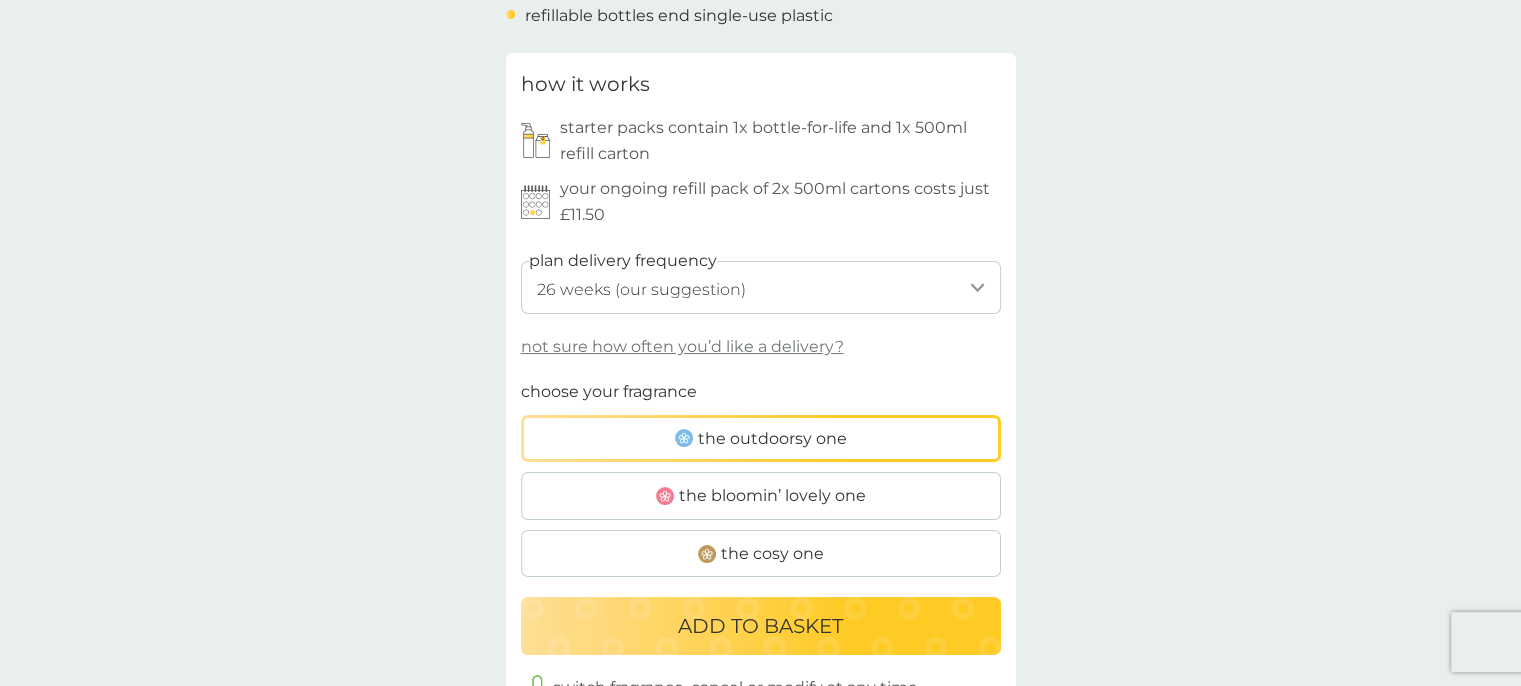 click on "the bloomin’ lovely one" at bounding box center [772, 496] 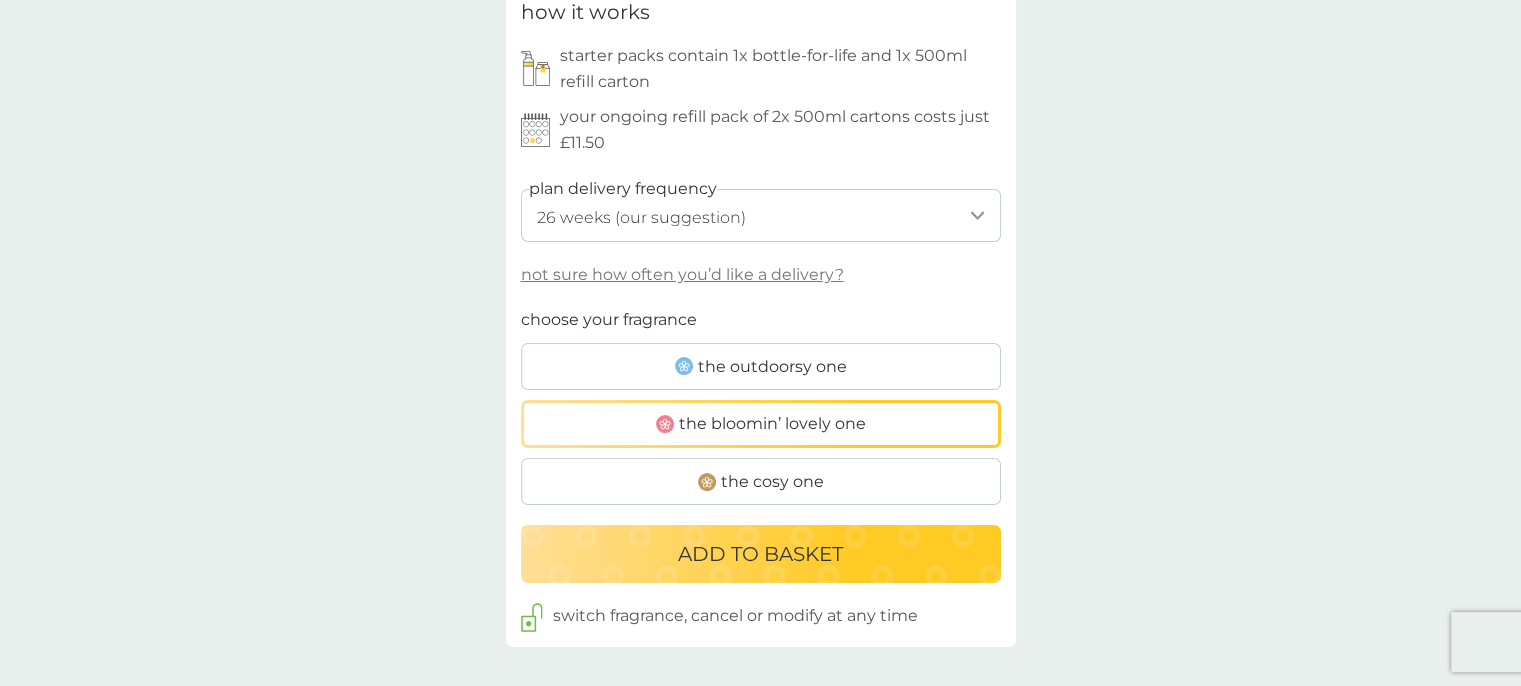 scroll, scrollTop: 1099, scrollLeft: 0, axis: vertical 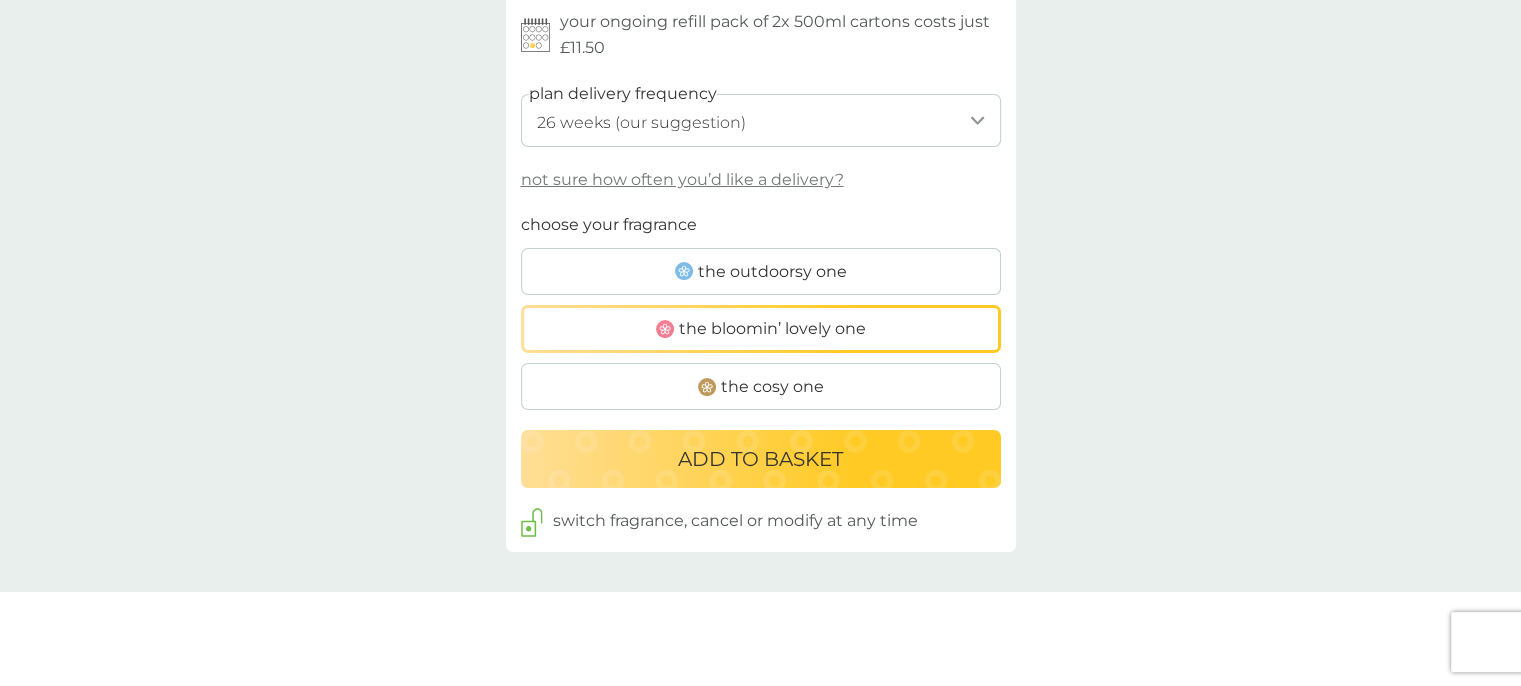 click on "ADD TO BASKET" at bounding box center (761, 459) 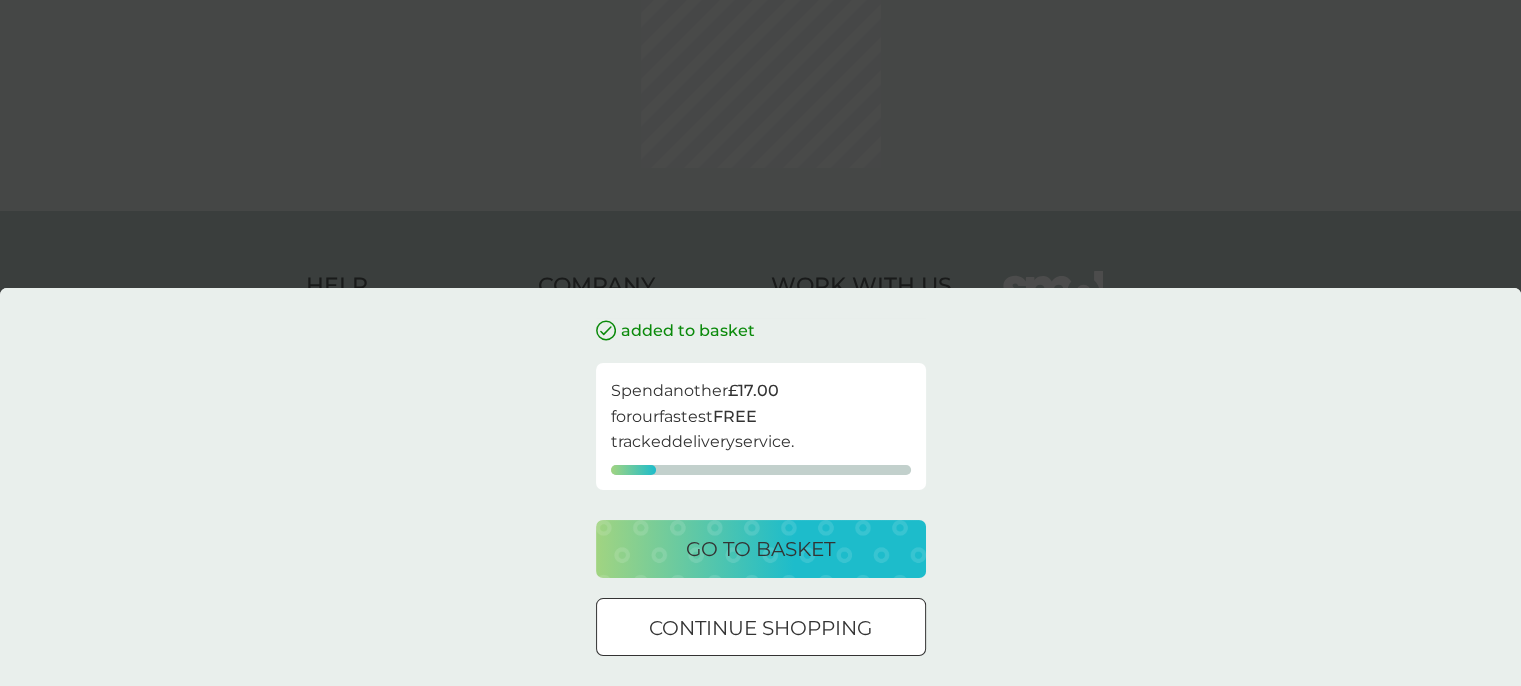 scroll, scrollTop: 0, scrollLeft: 0, axis: both 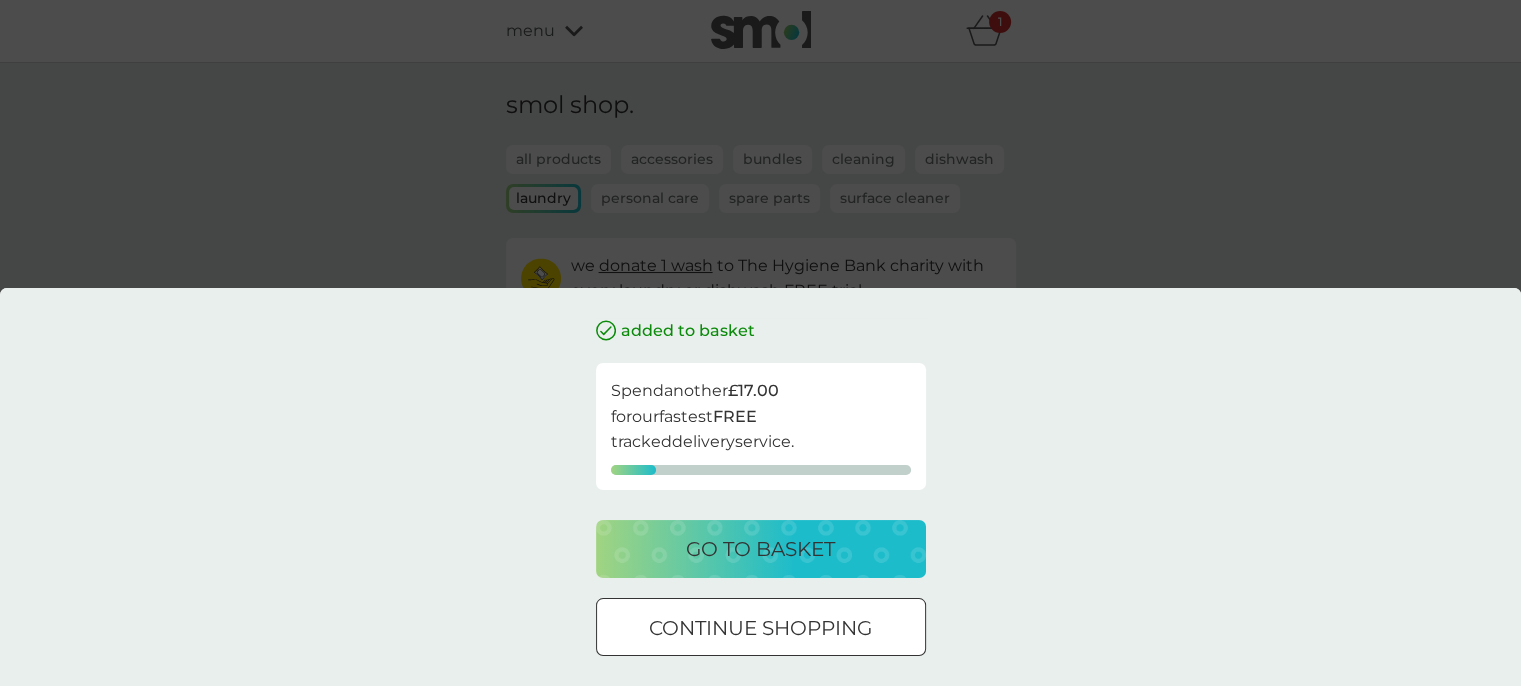 click on "continue shopping" at bounding box center [760, 628] 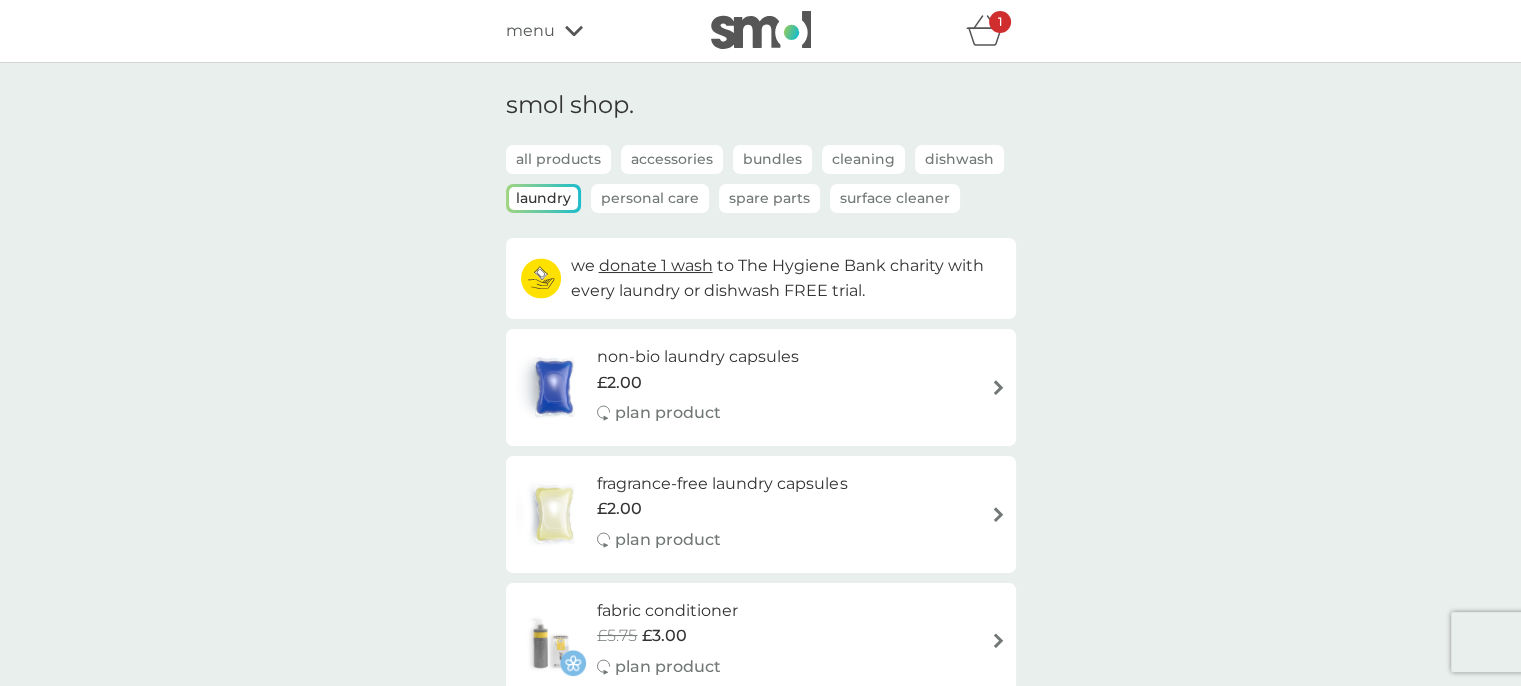 click on "Cleaning" at bounding box center [863, 159] 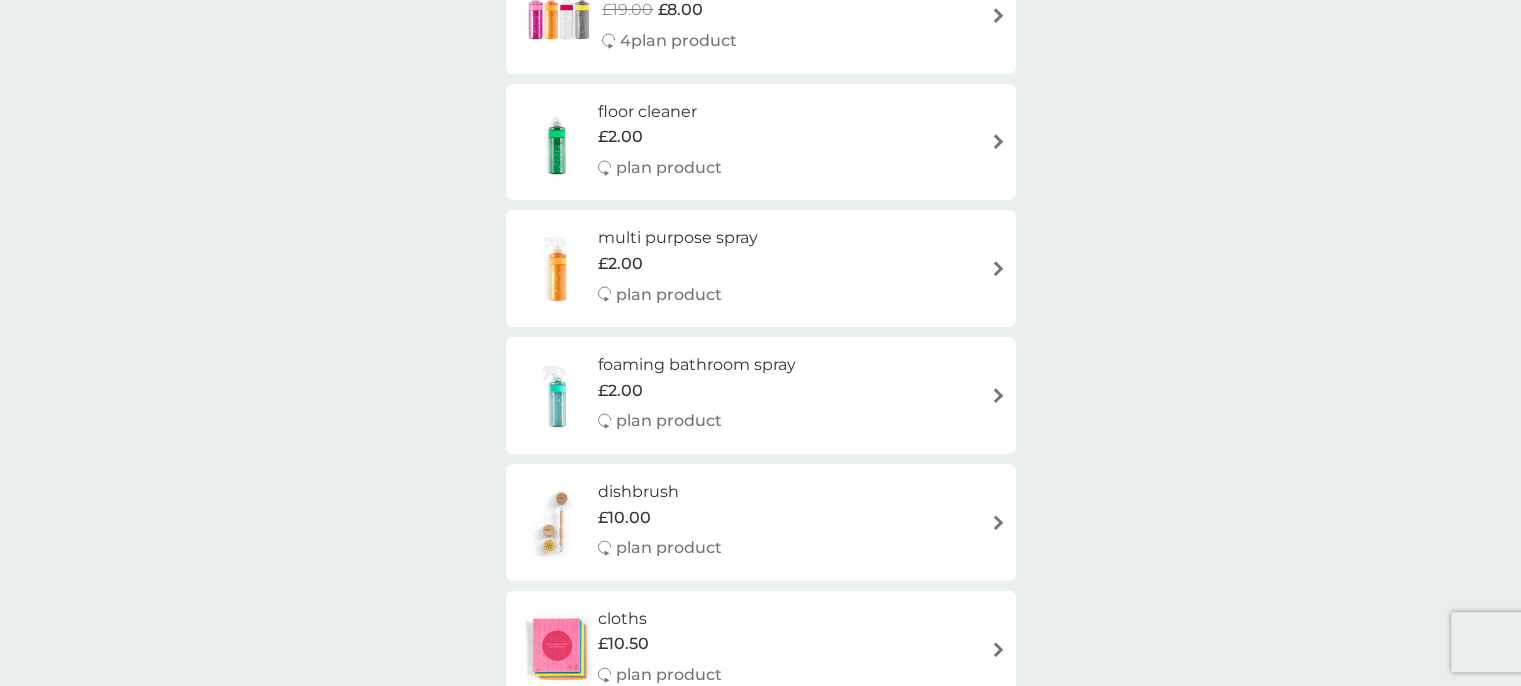 scroll, scrollTop: 284, scrollLeft: 0, axis: vertical 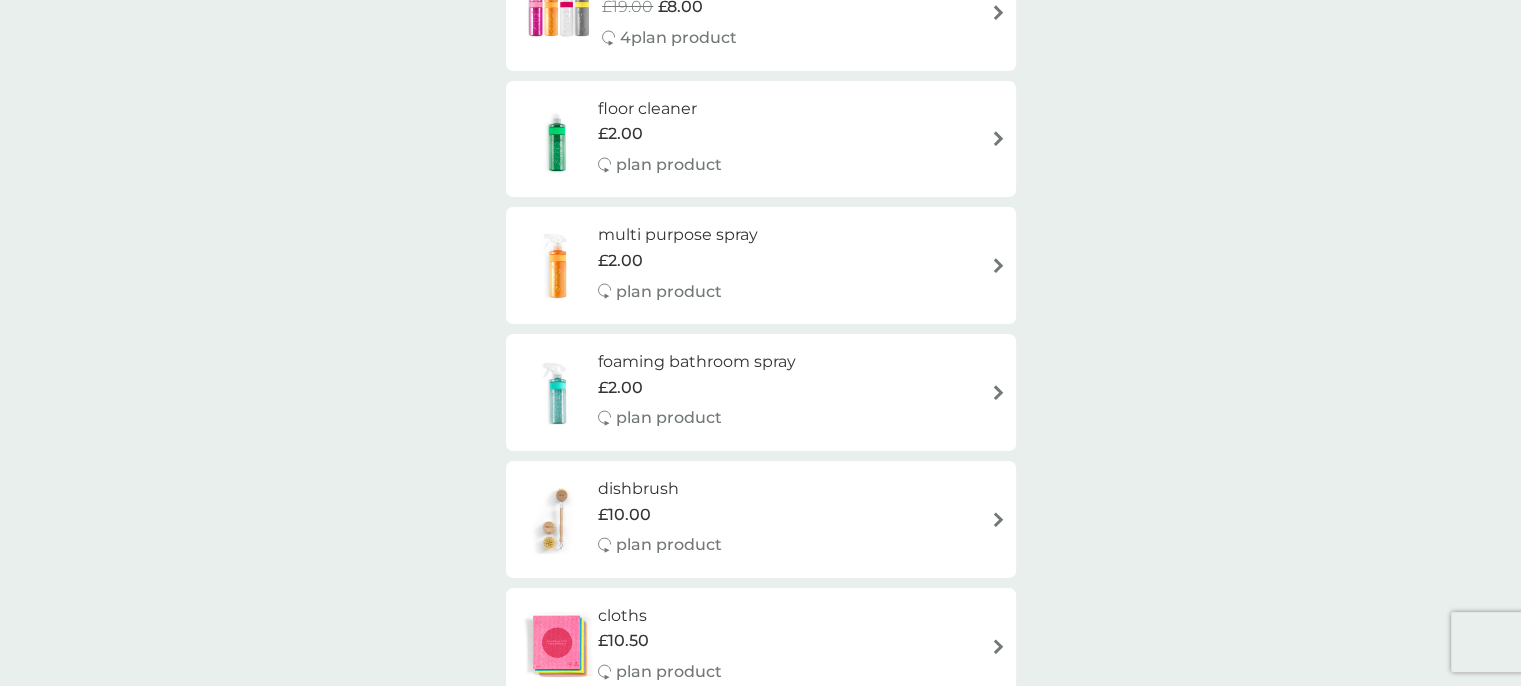 click at bounding box center [998, 265] 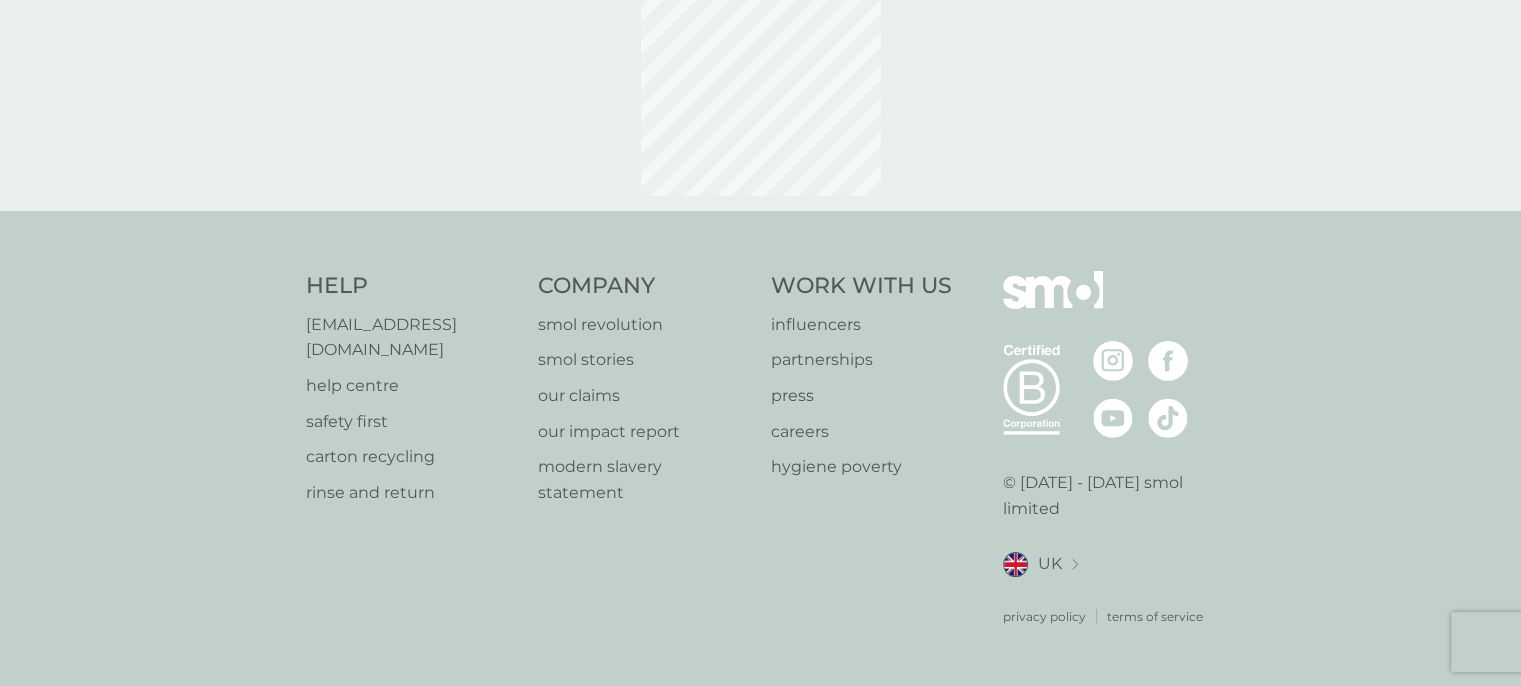 scroll, scrollTop: 0, scrollLeft: 0, axis: both 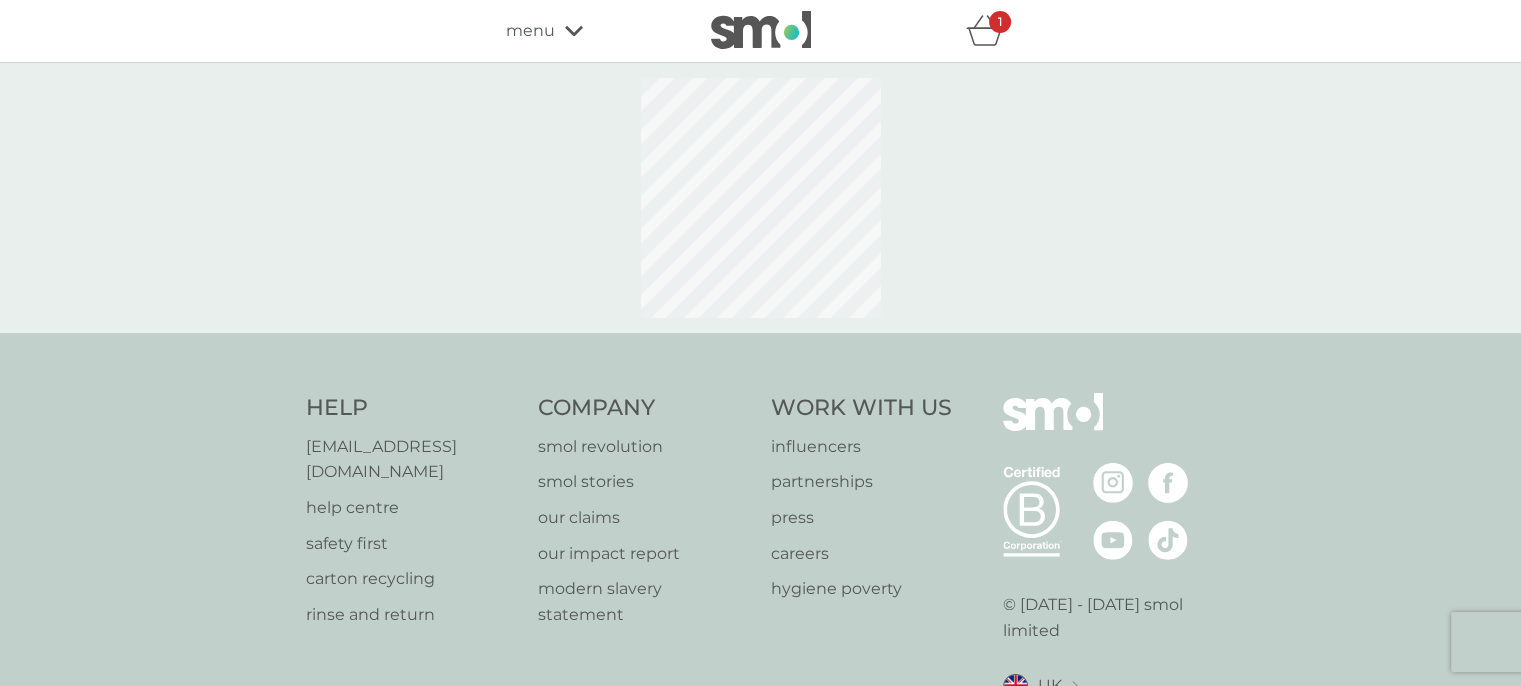 select on "112" 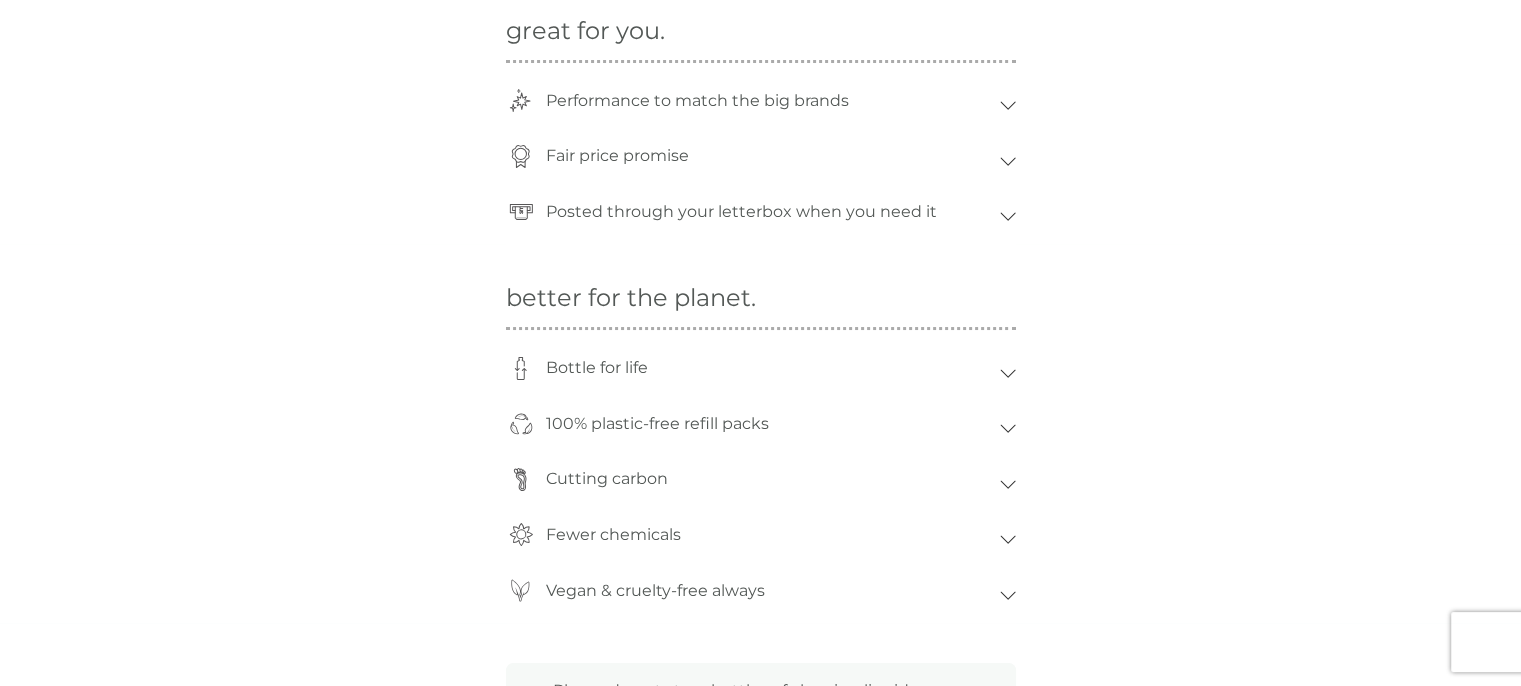 scroll, scrollTop: 1467, scrollLeft: 0, axis: vertical 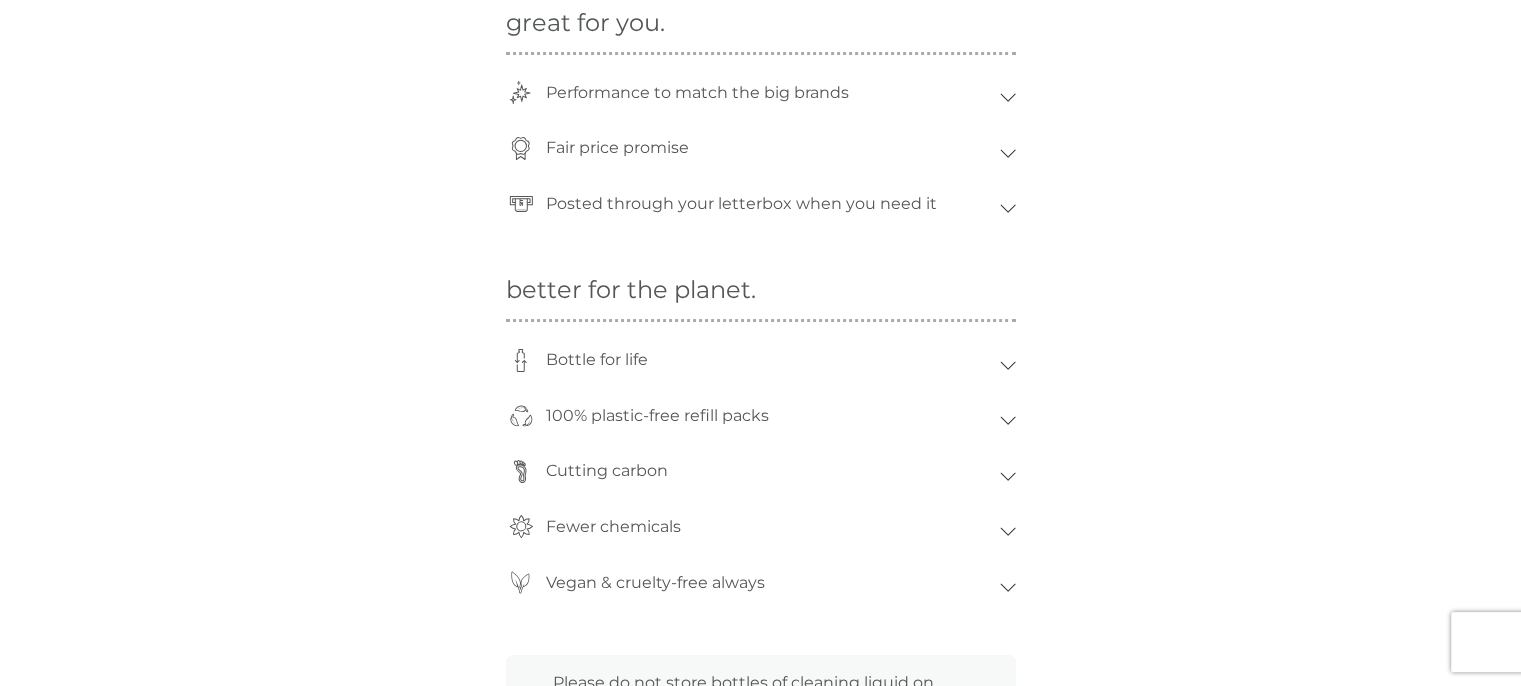 click 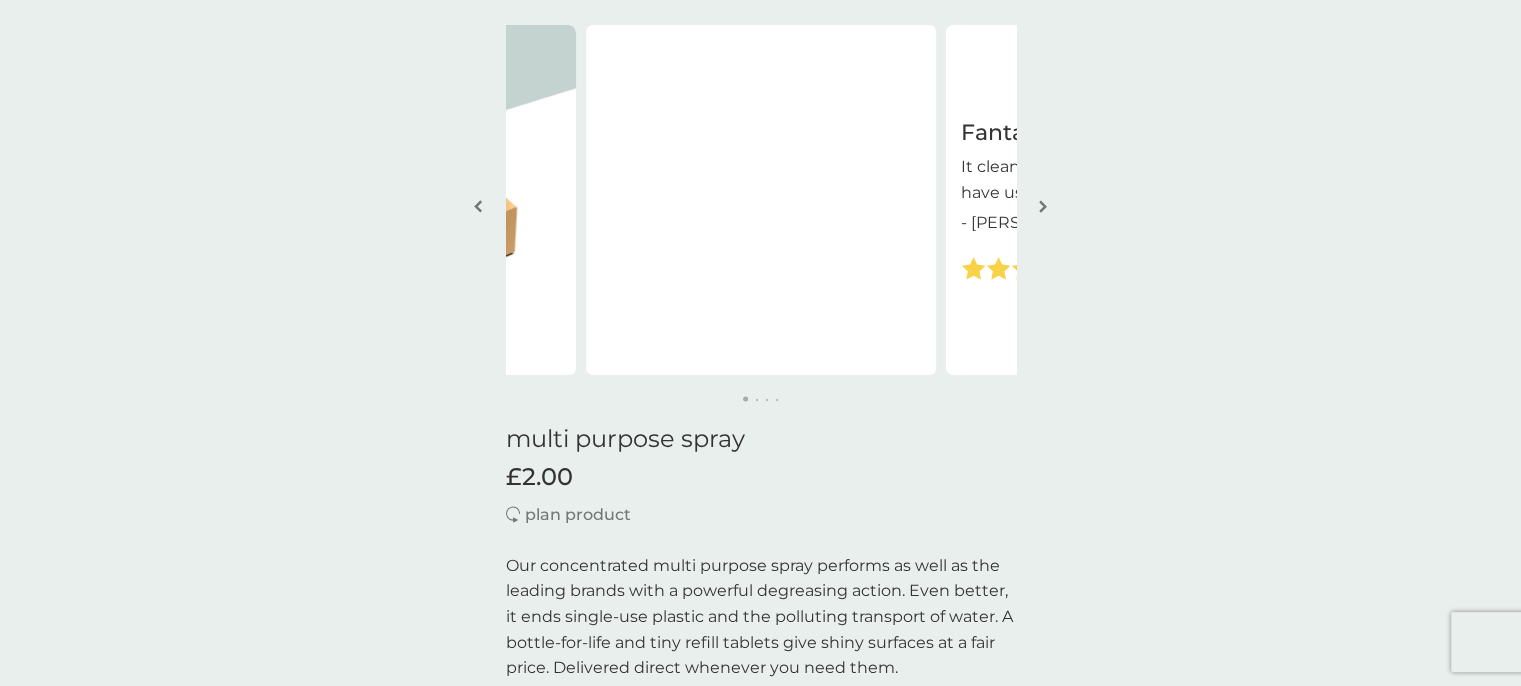 scroll, scrollTop: 0, scrollLeft: 0, axis: both 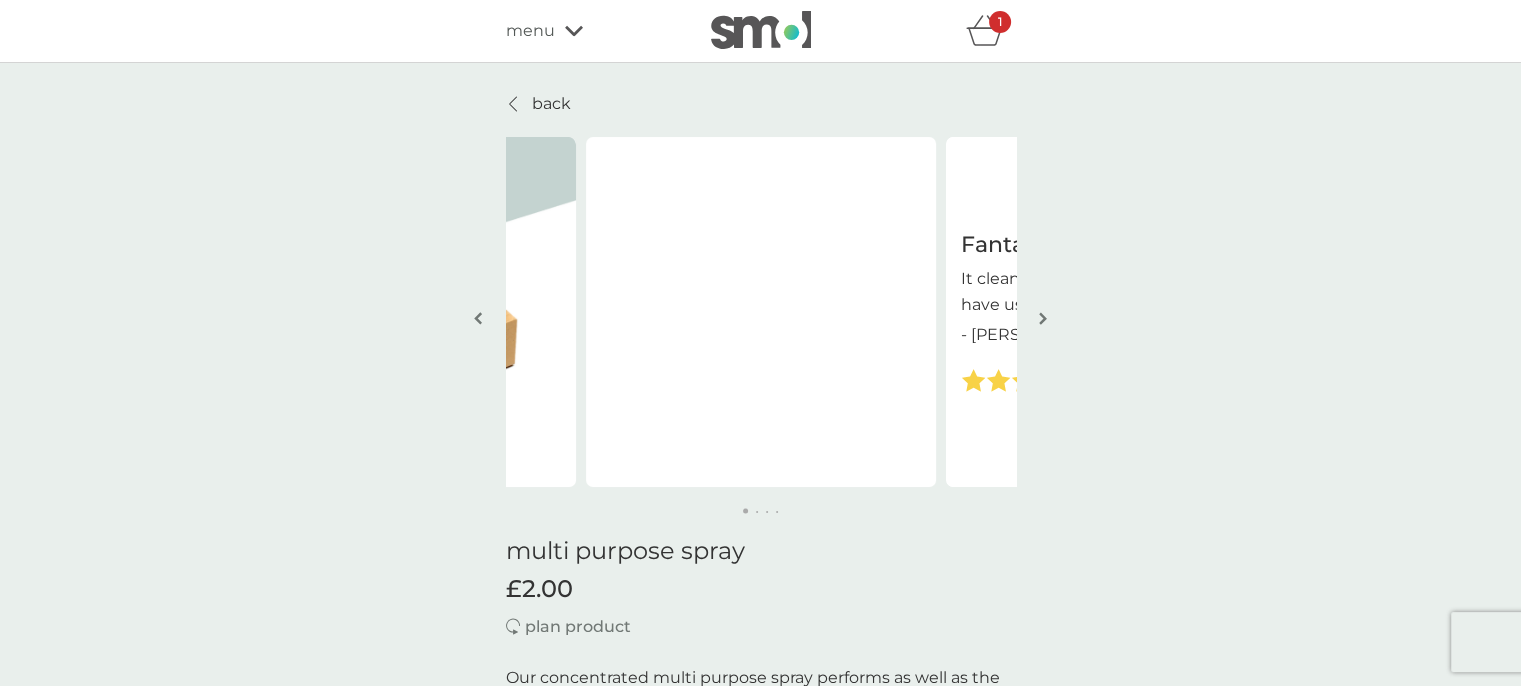 click on "back" at bounding box center [551, 104] 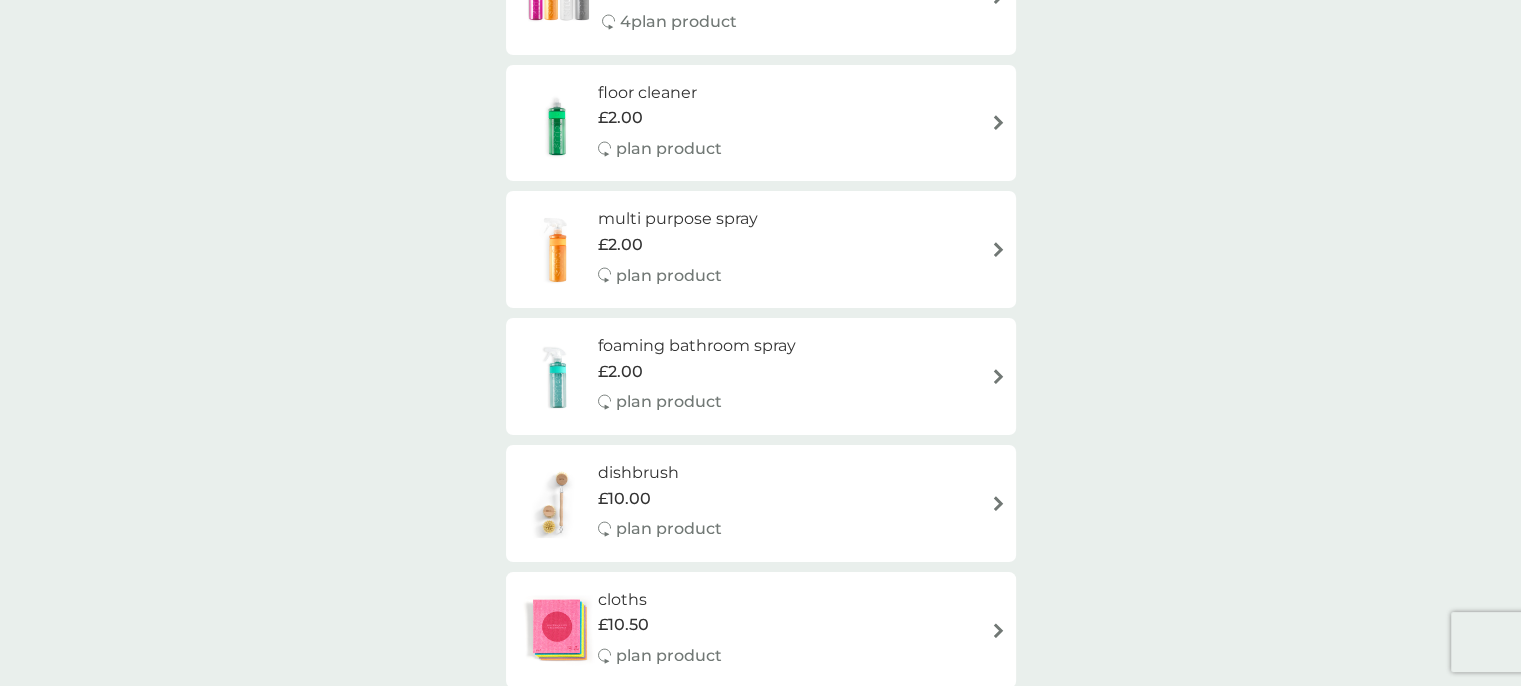 scroll, scrollTop: 304, scrollLeft: 0, axis: vertical 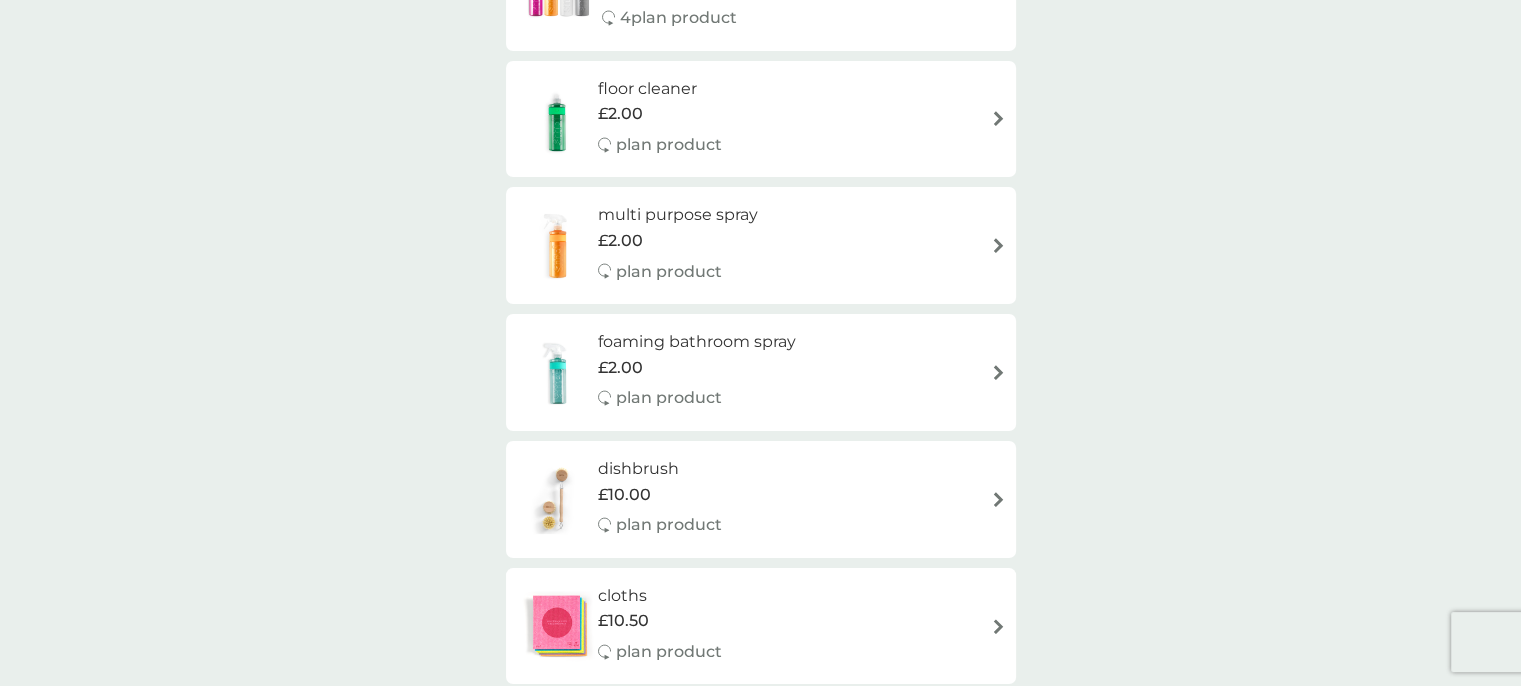 click at bounding box center (998, 372) 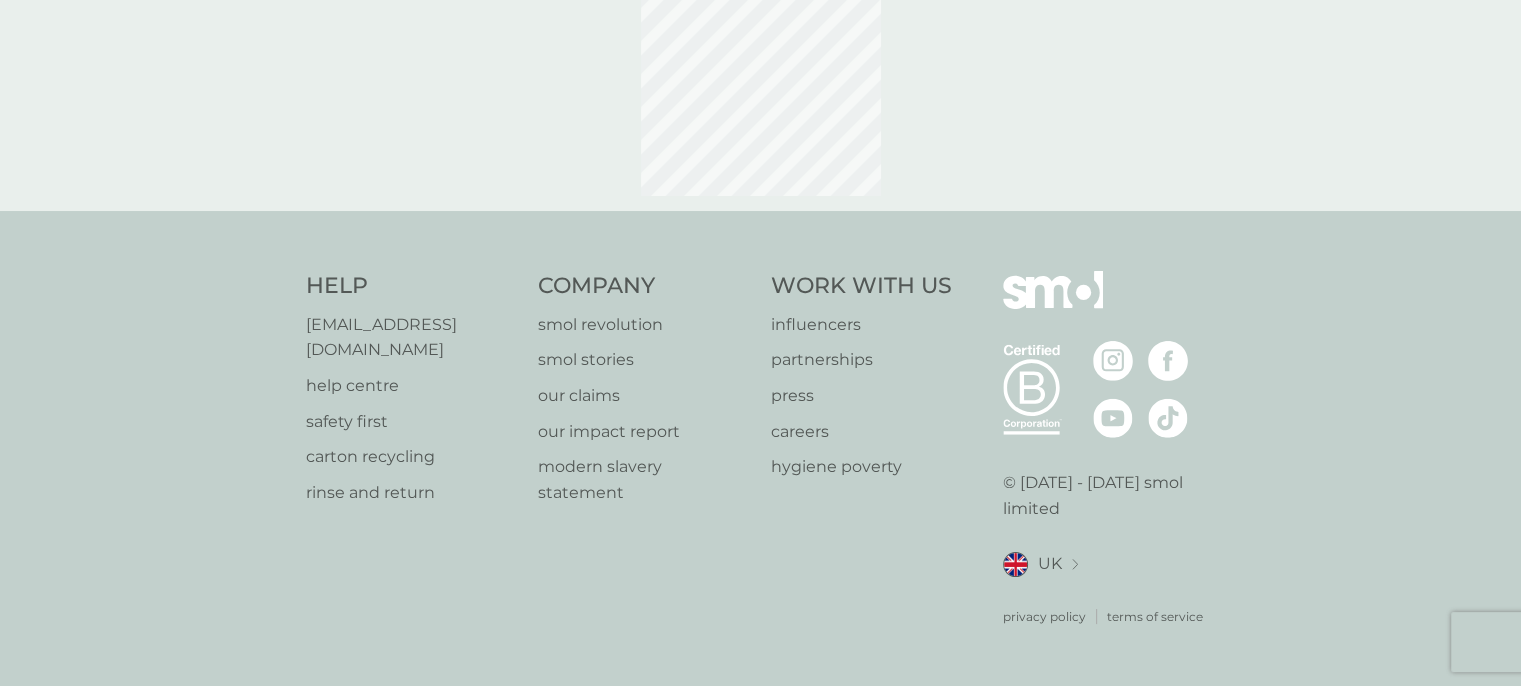 scroll, scrollTop: 0, scrollLeft: 0, axis: both 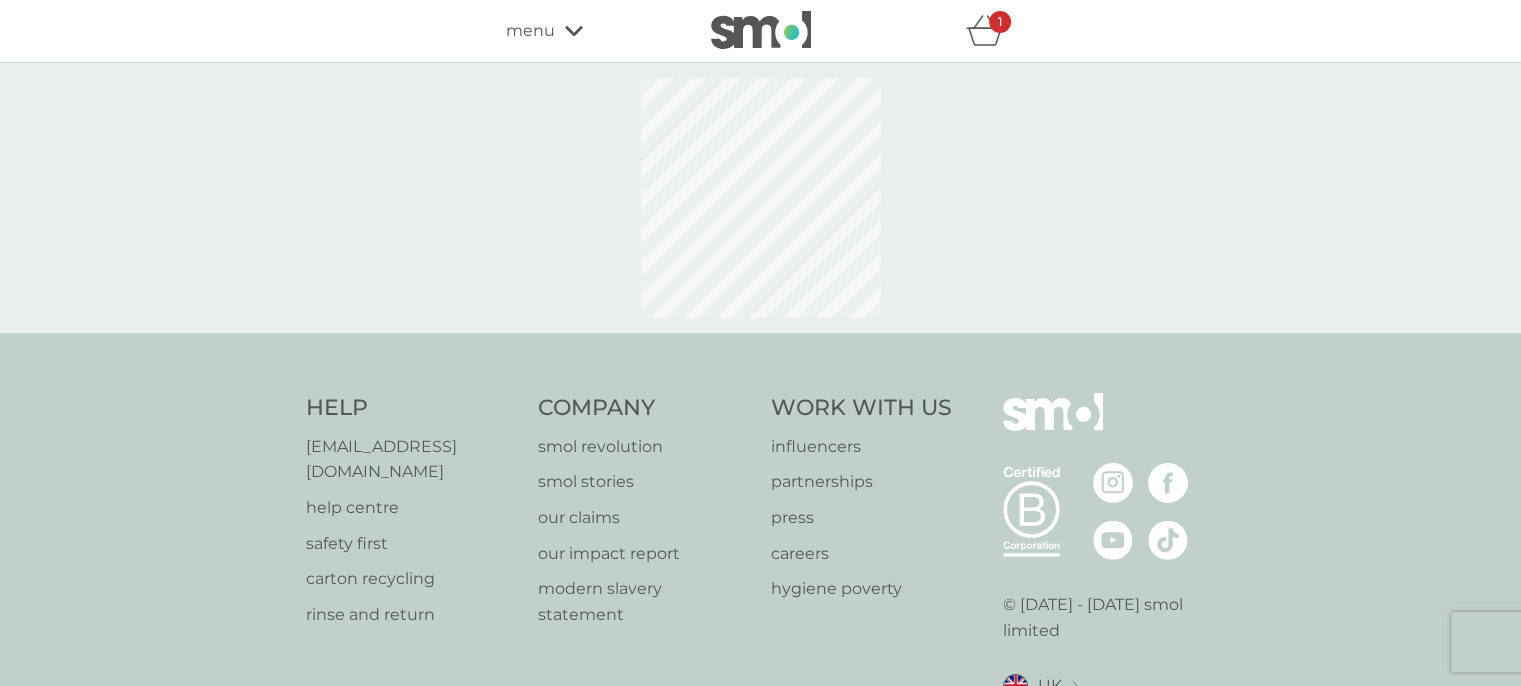 select on "182" 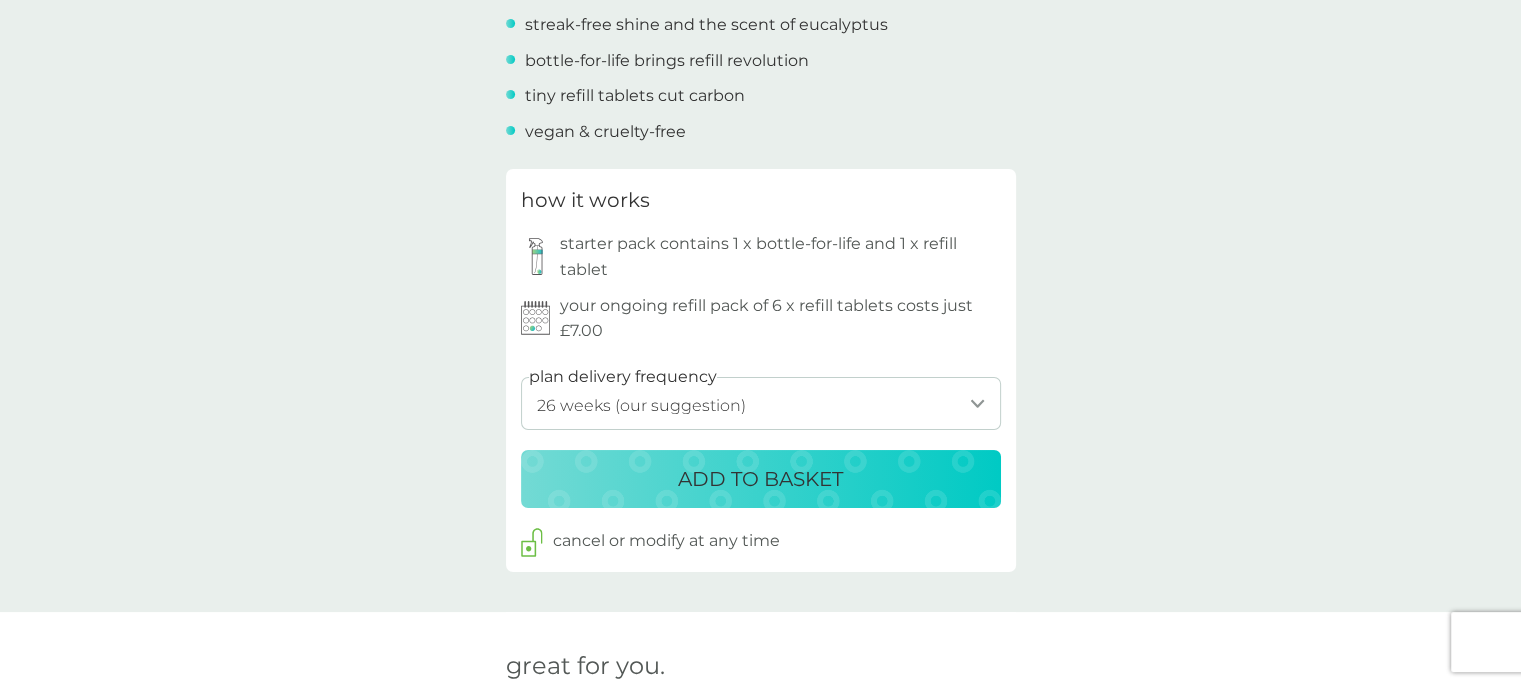 scroll, scrollTop: 900, scrollLeft: 0, axis: vertical 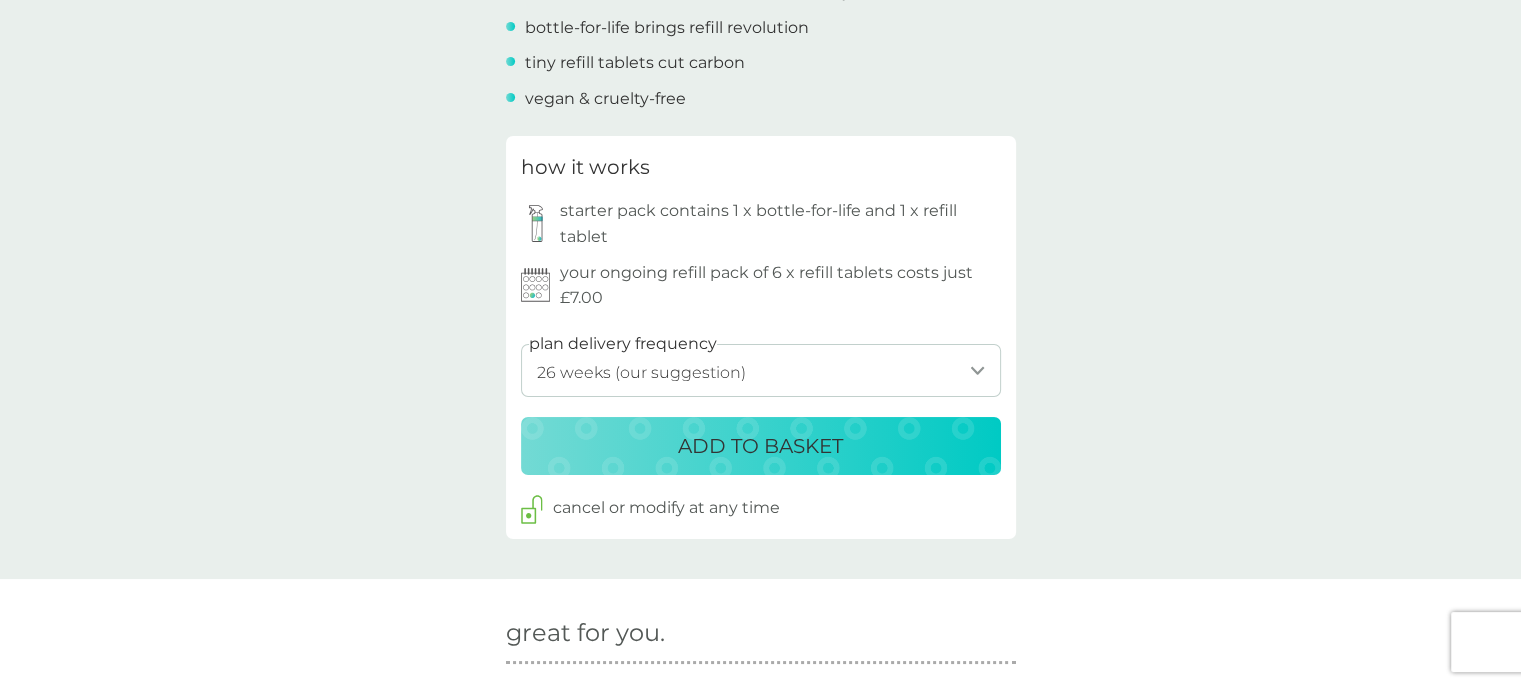 click on "ADD TO BASKET" at bounding box center [760, 446] 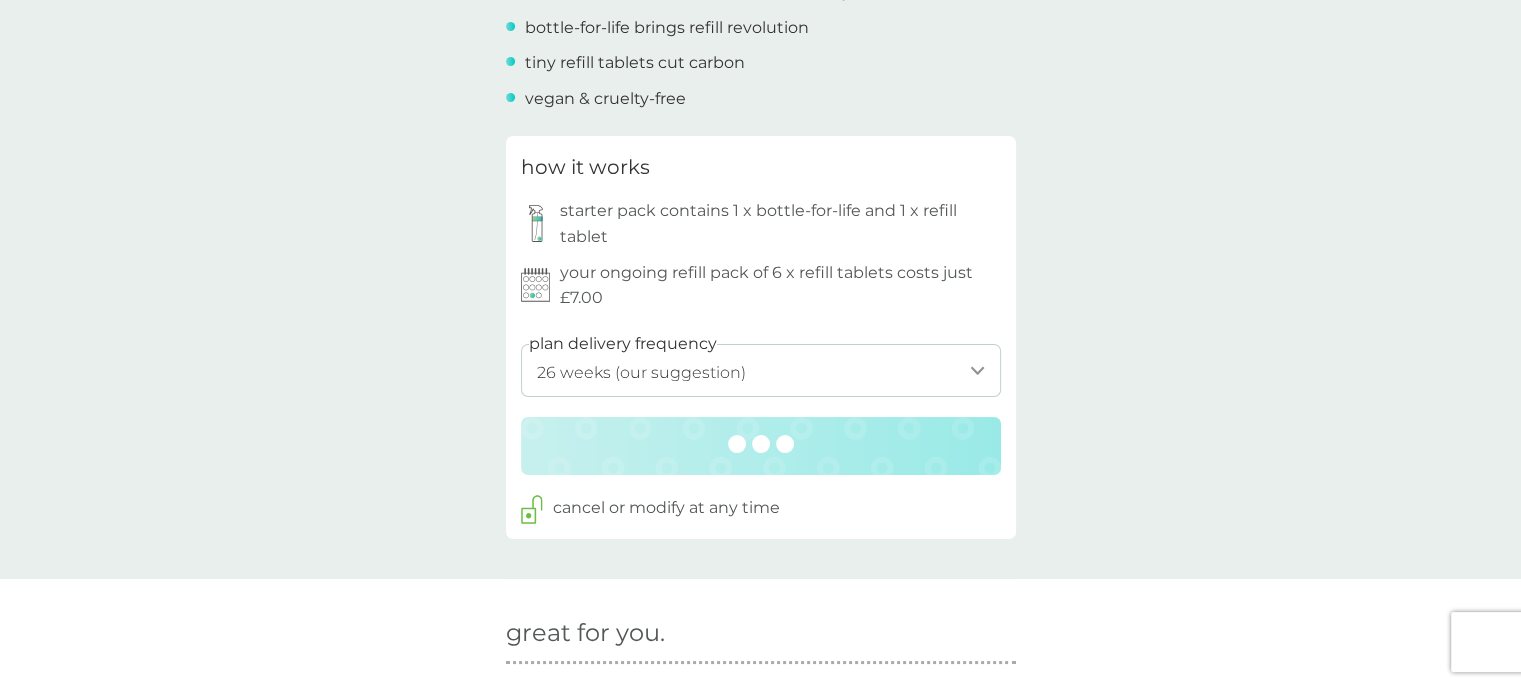 scroll, scrollTop: 0, scrollLeft: 0, axis: both 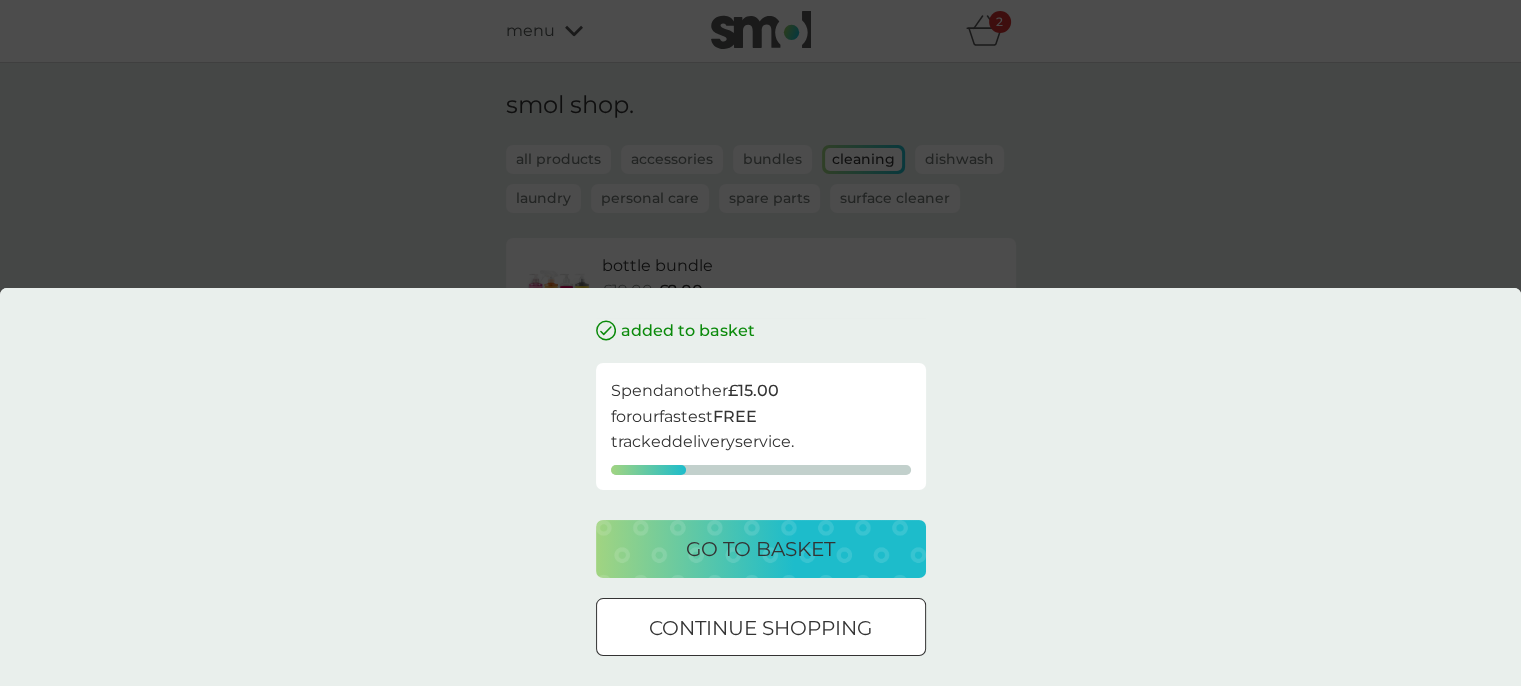 click on "go to basket" at bounding box center [760, 549] 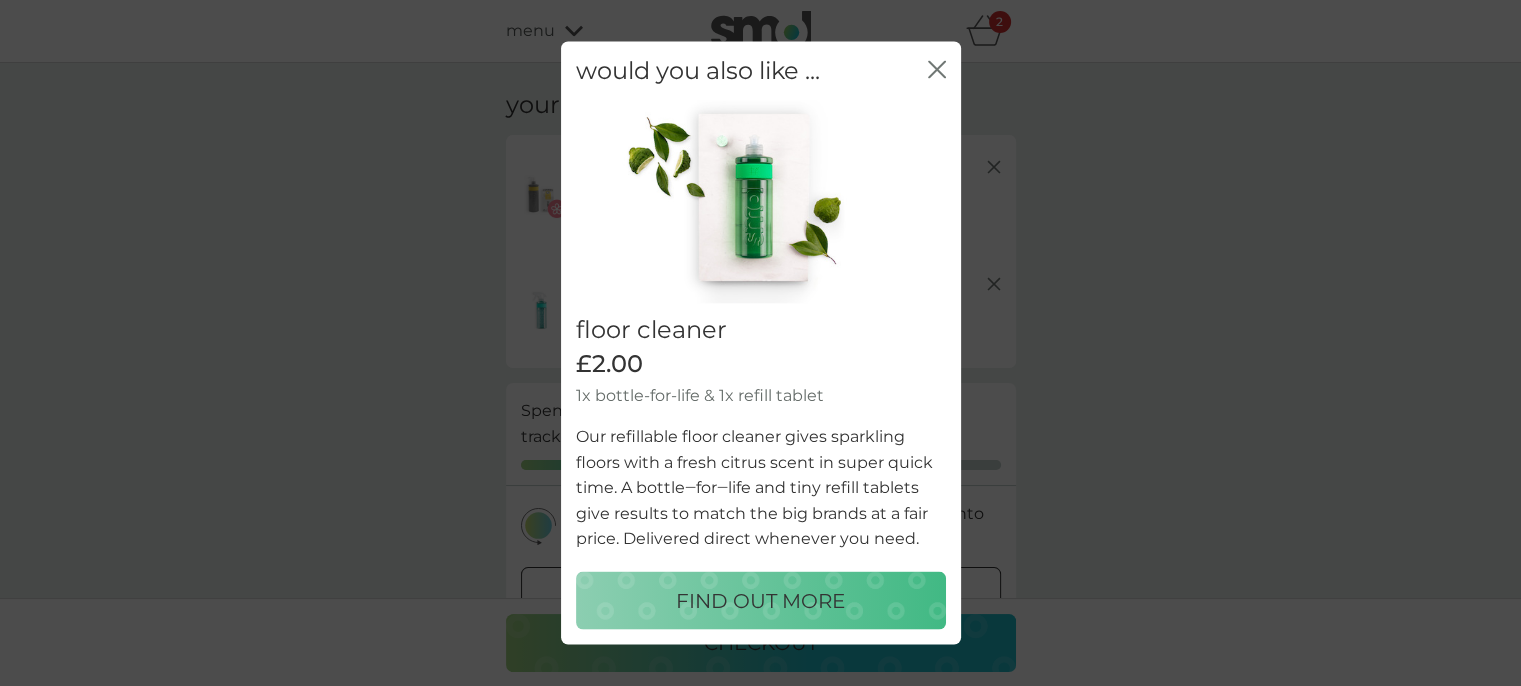 click on "FIND OUT MORE" at bounding box center (760, 600) 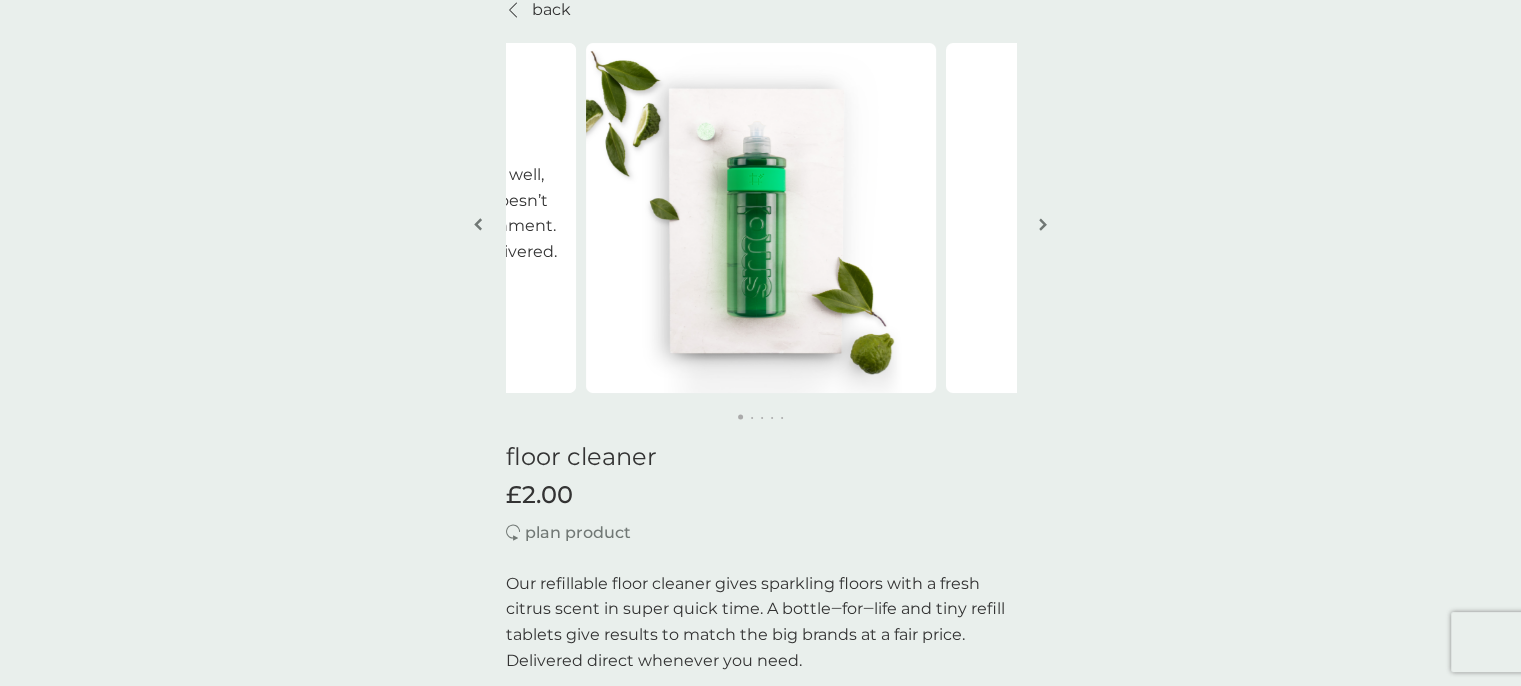 scroll, scrollTop: 0, scrollLeft: 0, axis: both 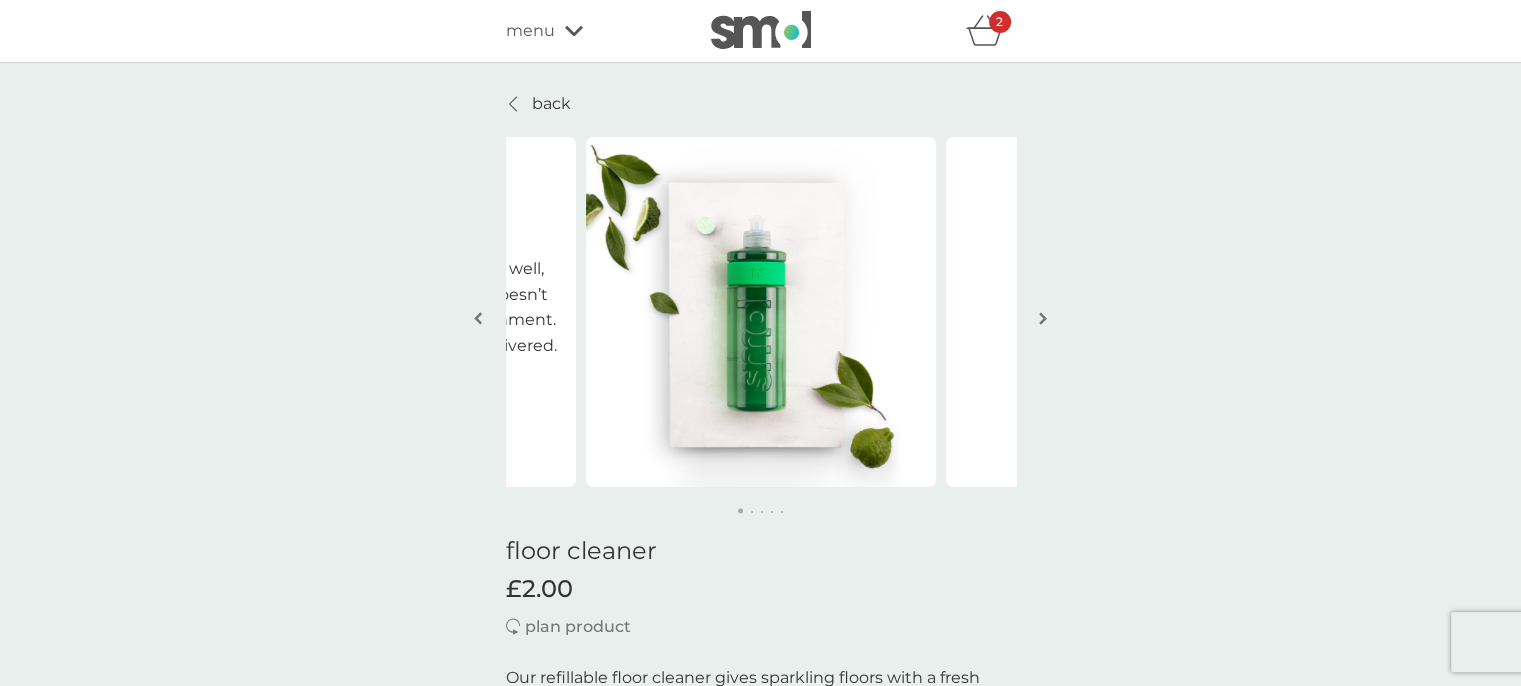 click 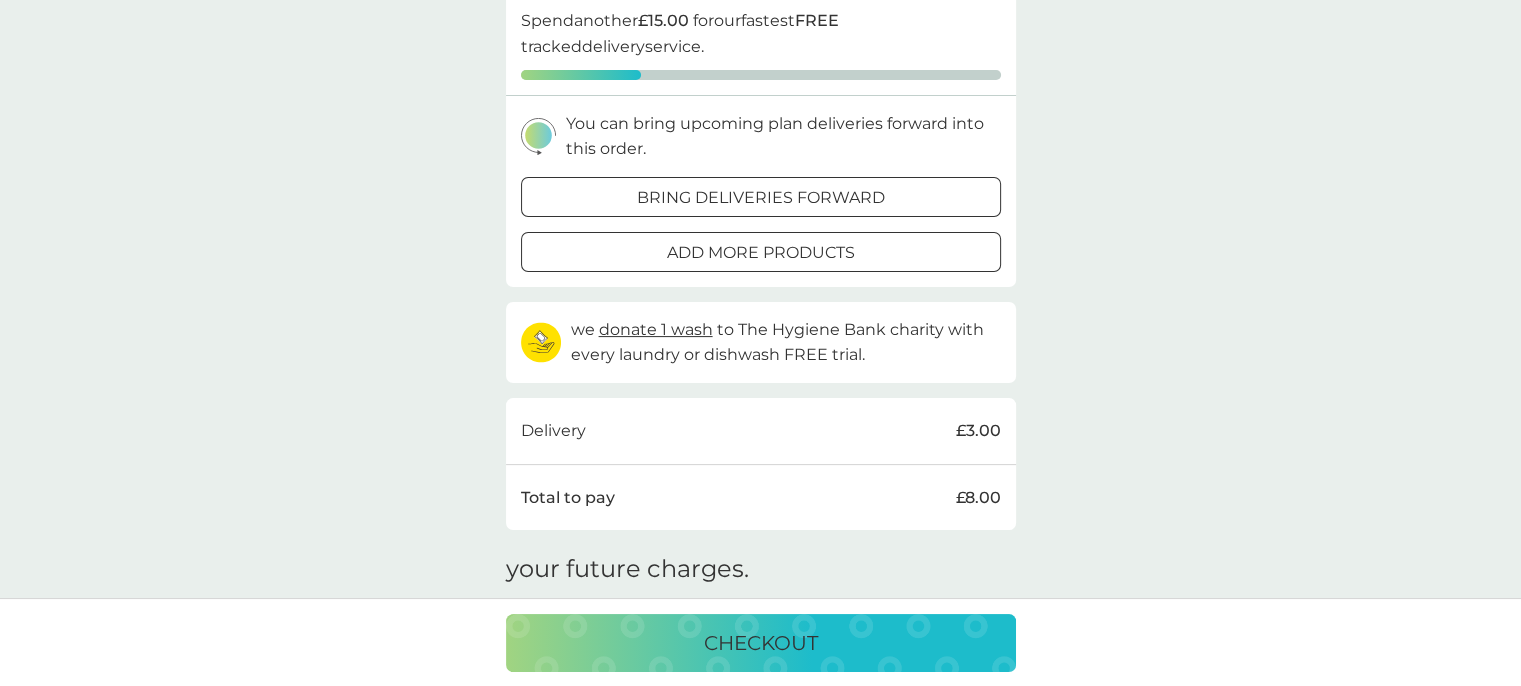 scroll, scrollTop: 392, scrollLeft: 0, axis: vertical 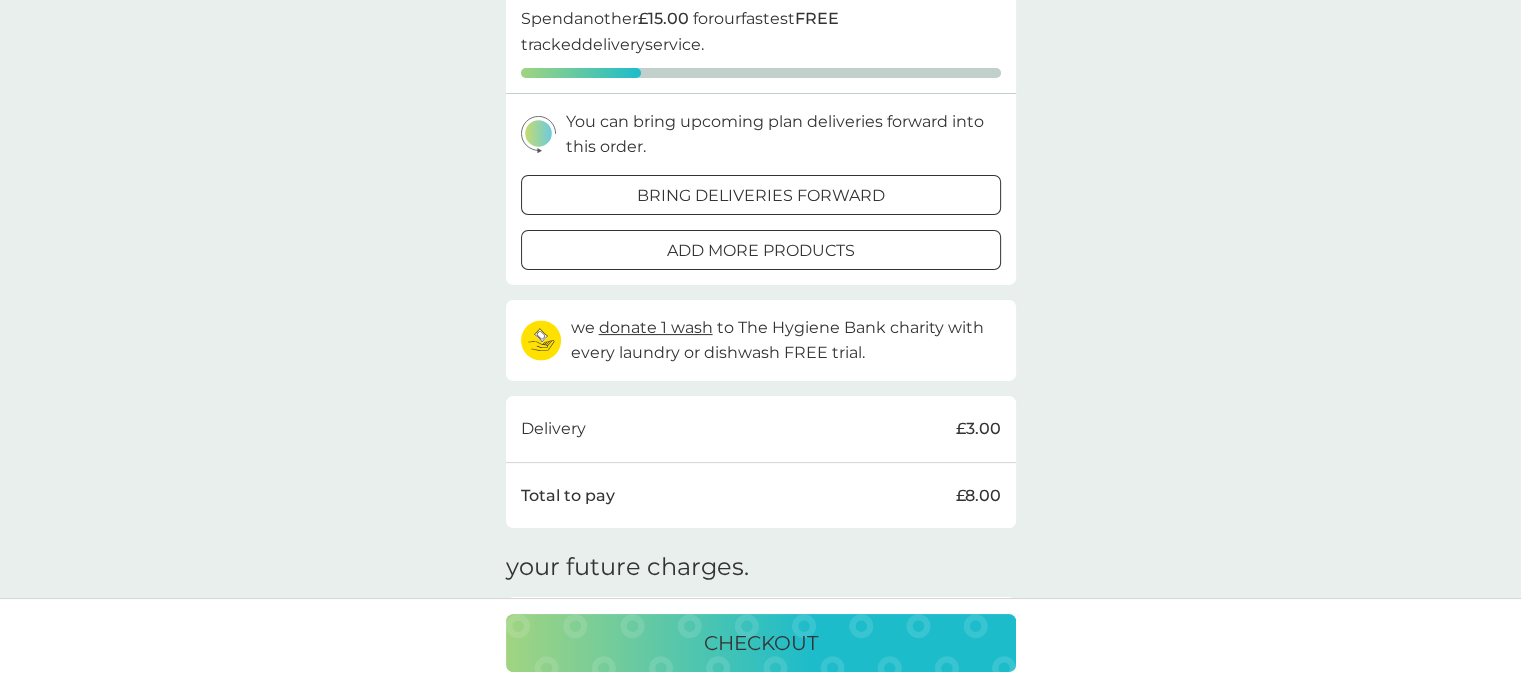 click on "bring deliveries forward" at bounding box center (761, 196) 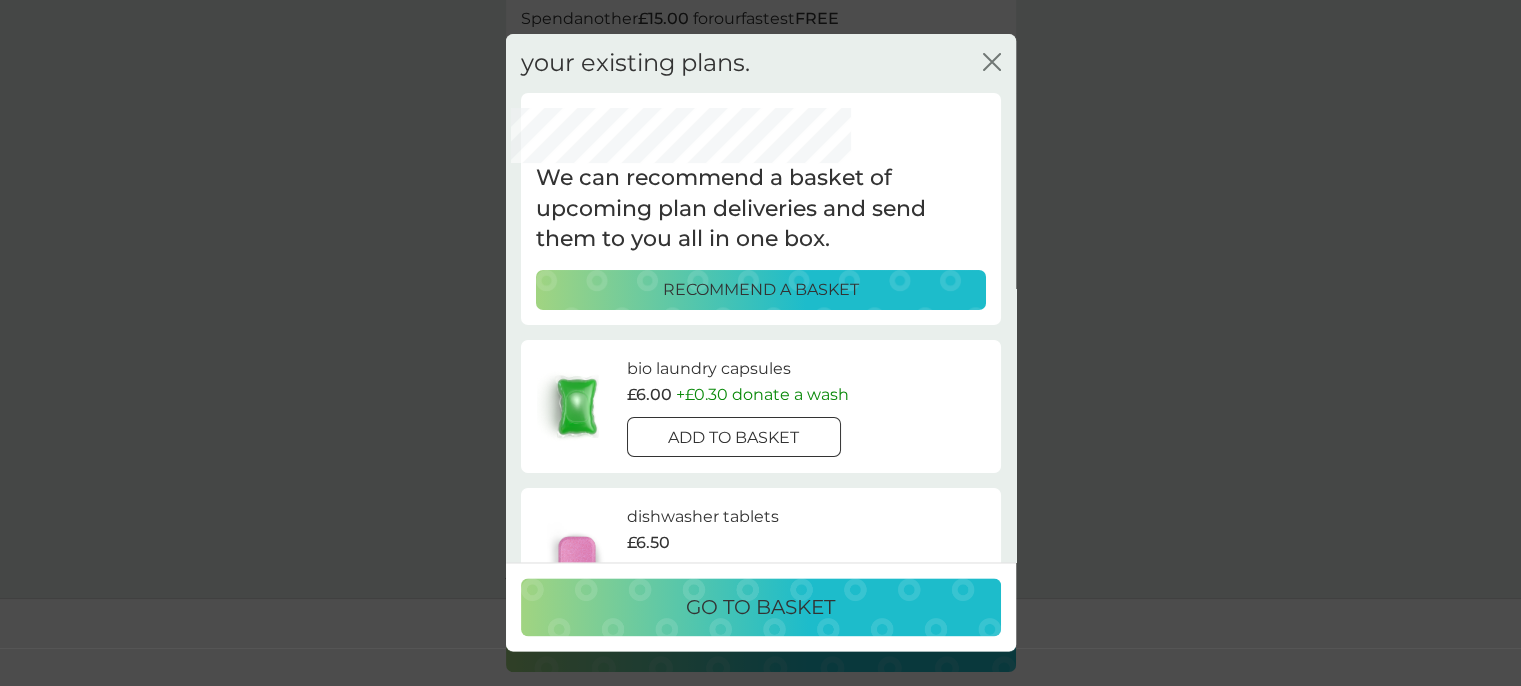 click on "RECOMMEND A BASKET" at bounding box center [761, 291] 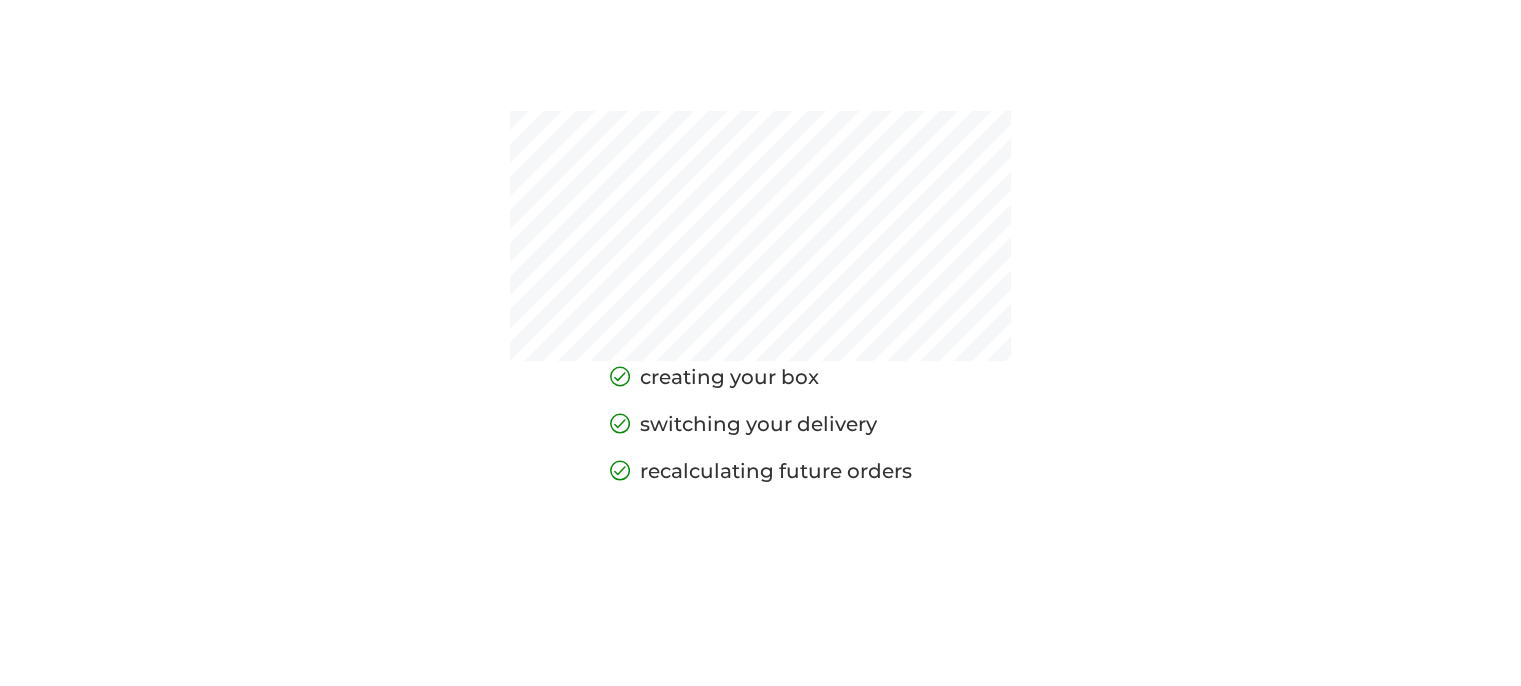 scroll, scrollTop: 925, scrollLeft: 0, axis: vertical 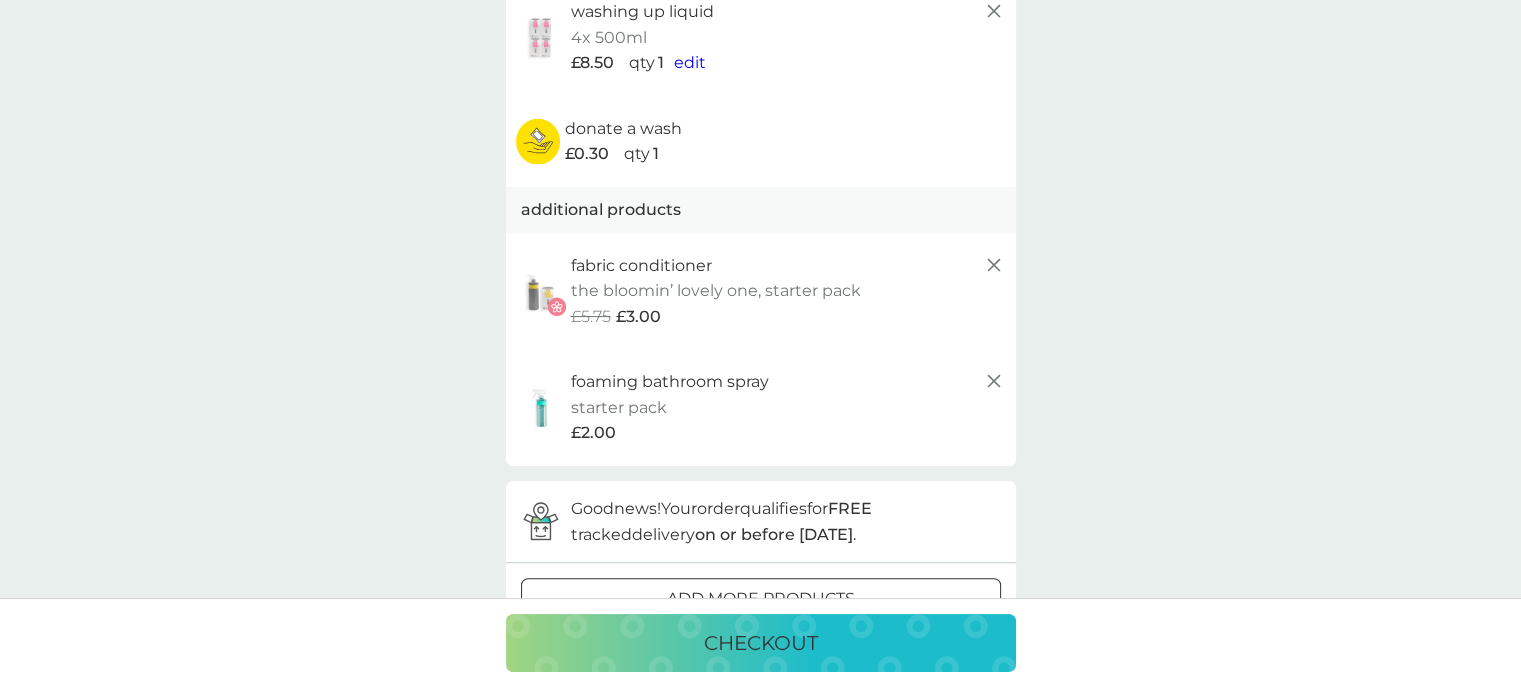 click on "checkout" at bounding box center (761, 643) 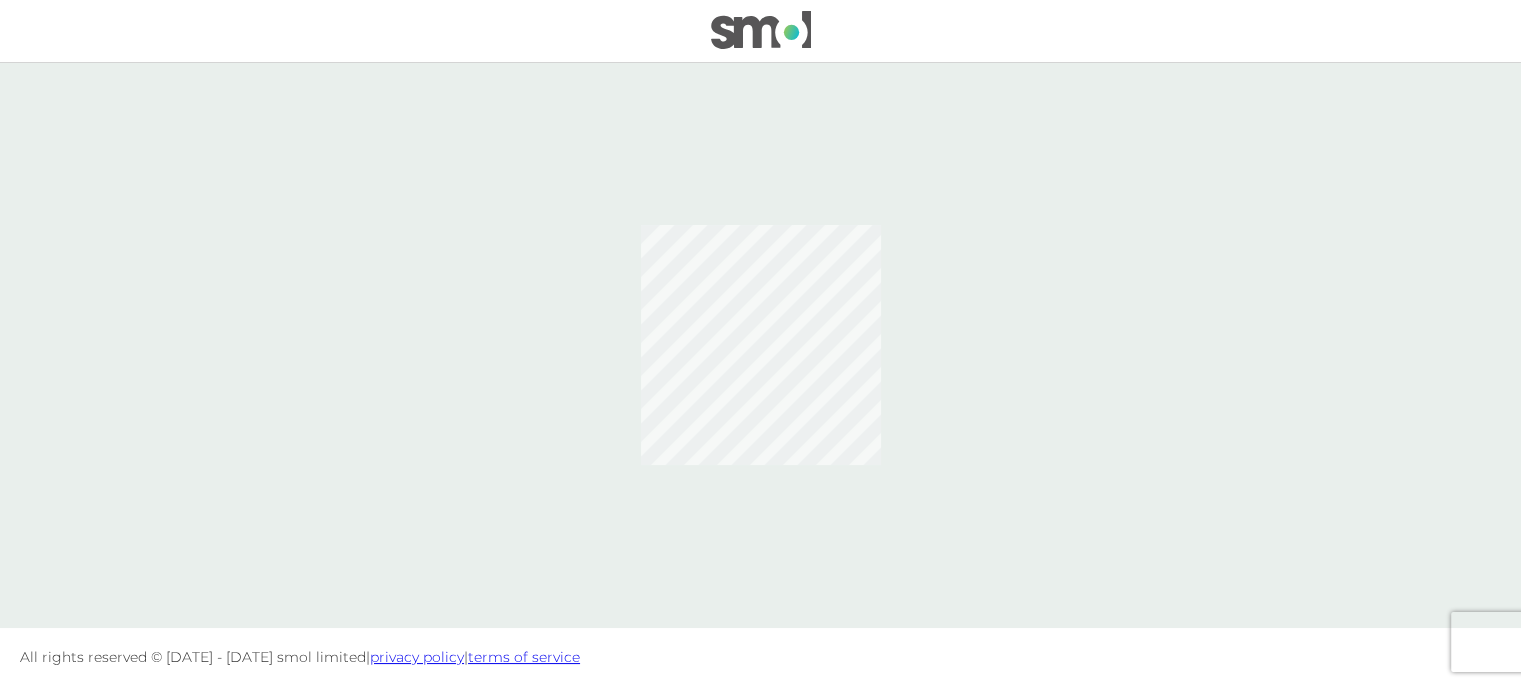 scroll, scrollTop: 0, scrollLeft: 0, axis: both 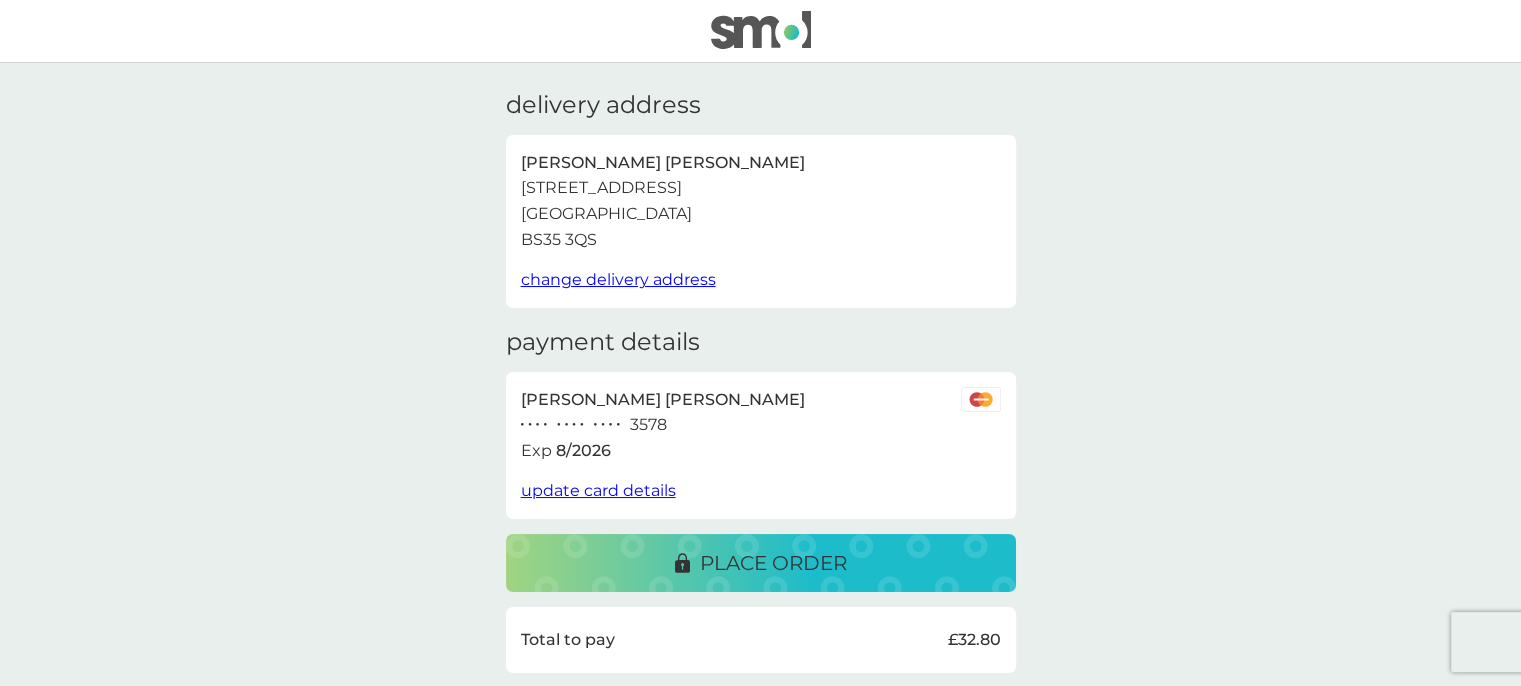 click on "place order" at bounding box center [773, 563] 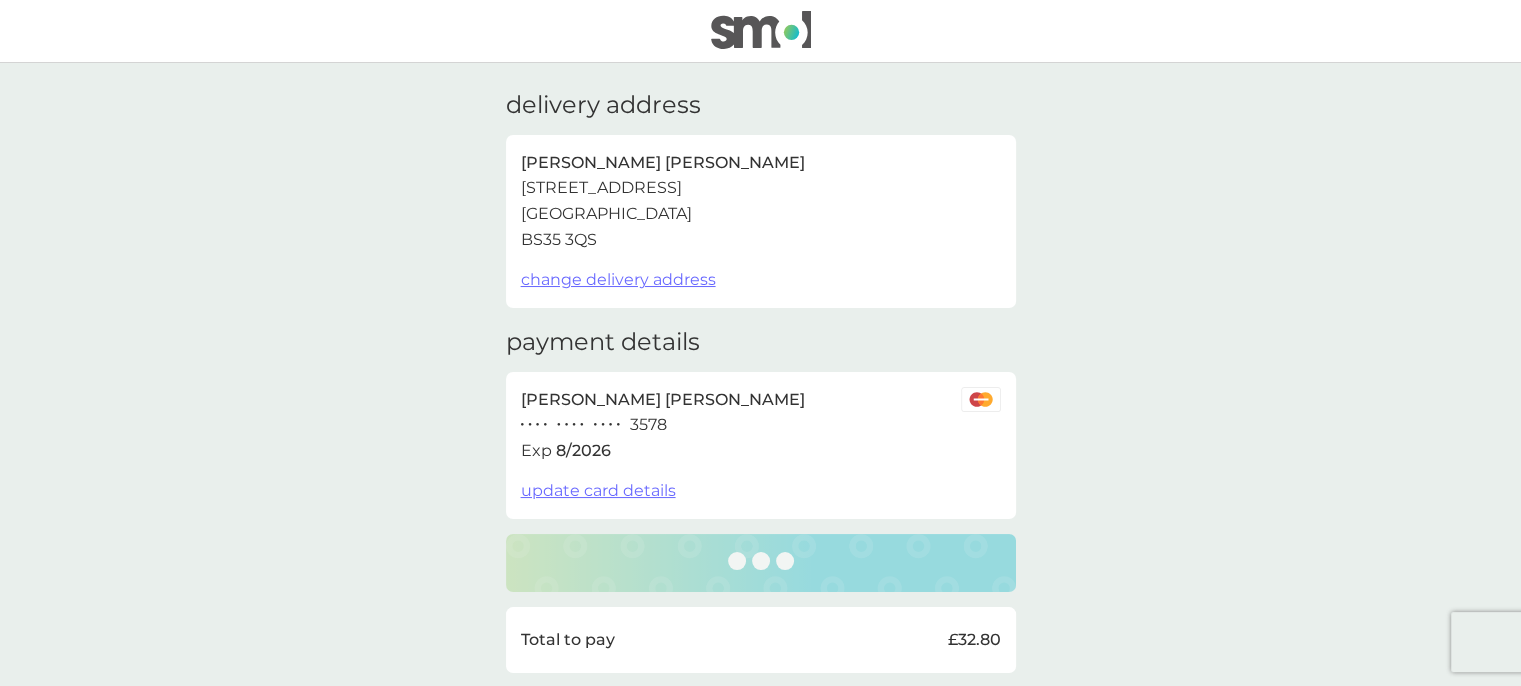 click on "● ● ● ● ● ● ● ● ● ● ● ● 3578" at bounding box center (761, 425) 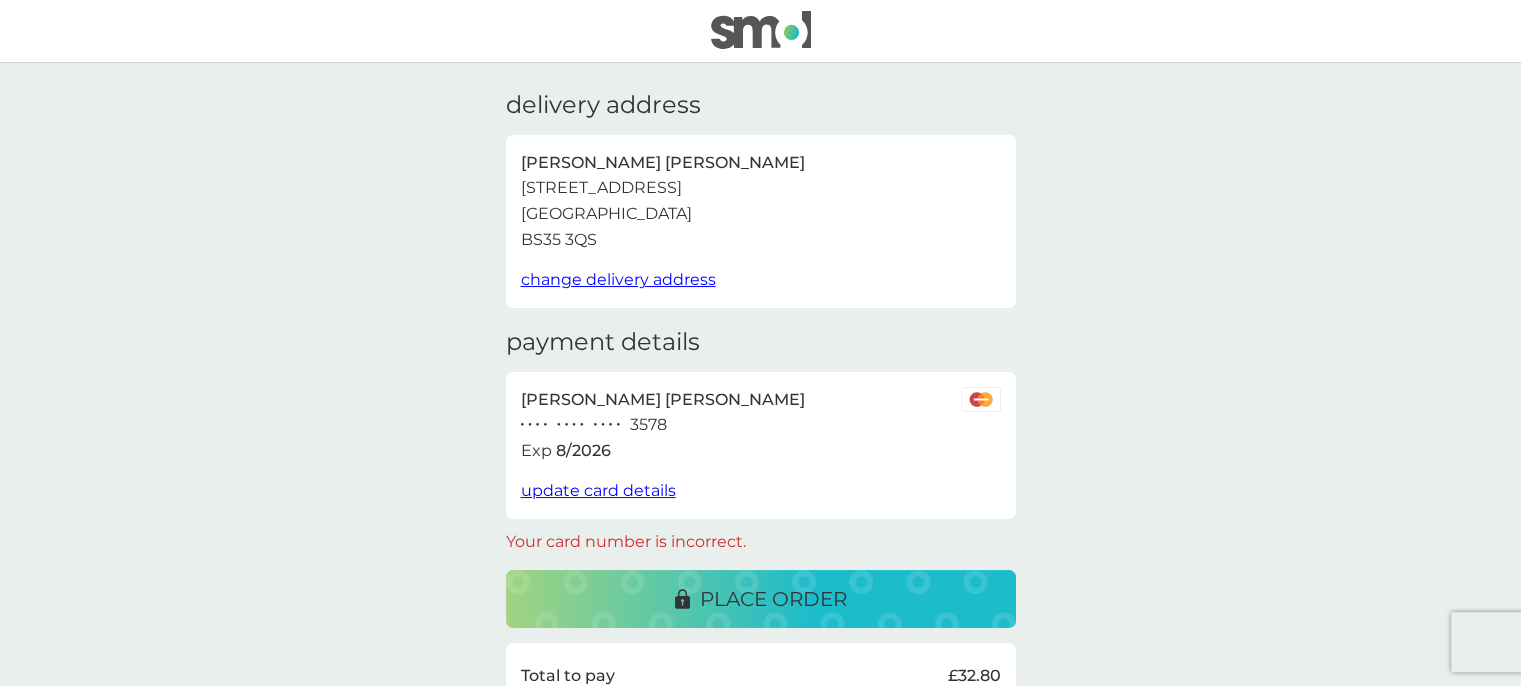 click on "update card details" at bounding box center [598, 490] 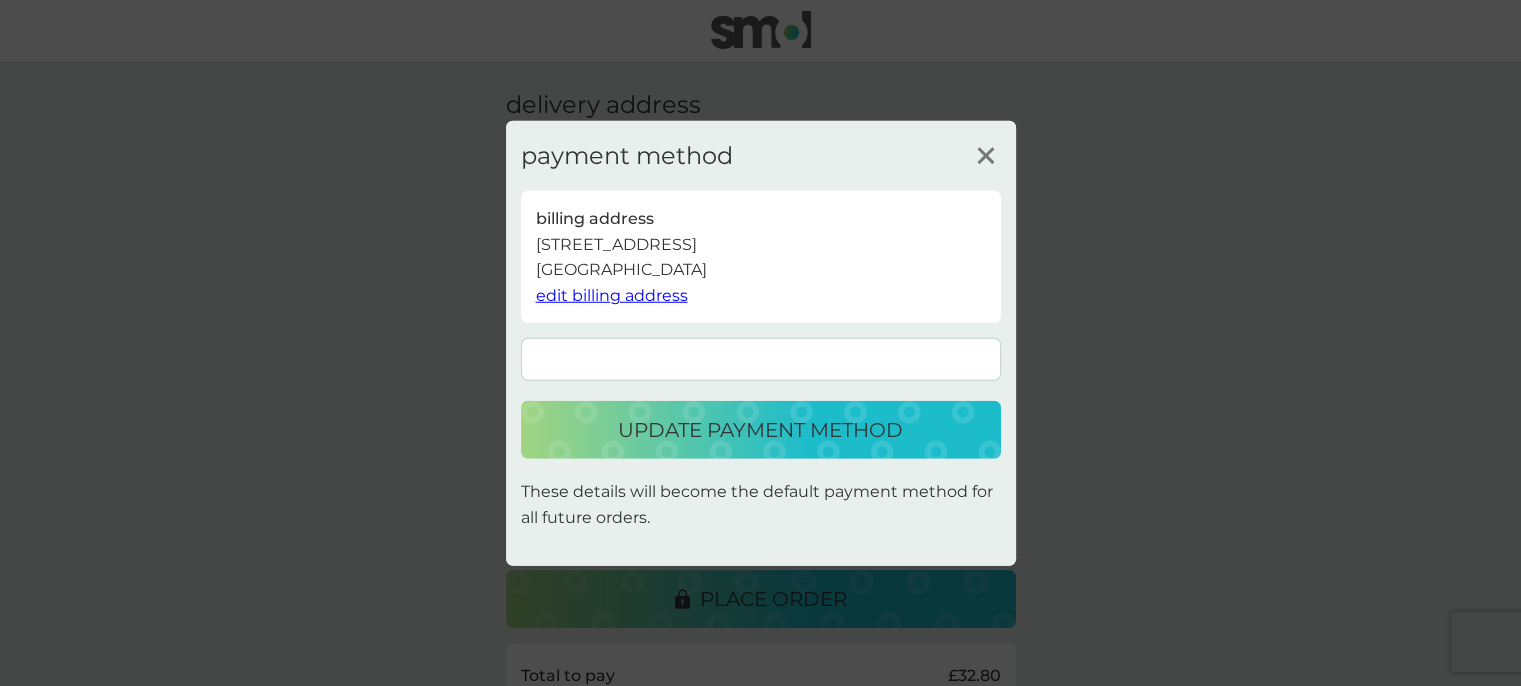 click on "update payment method" at bounding box center [760, 430] 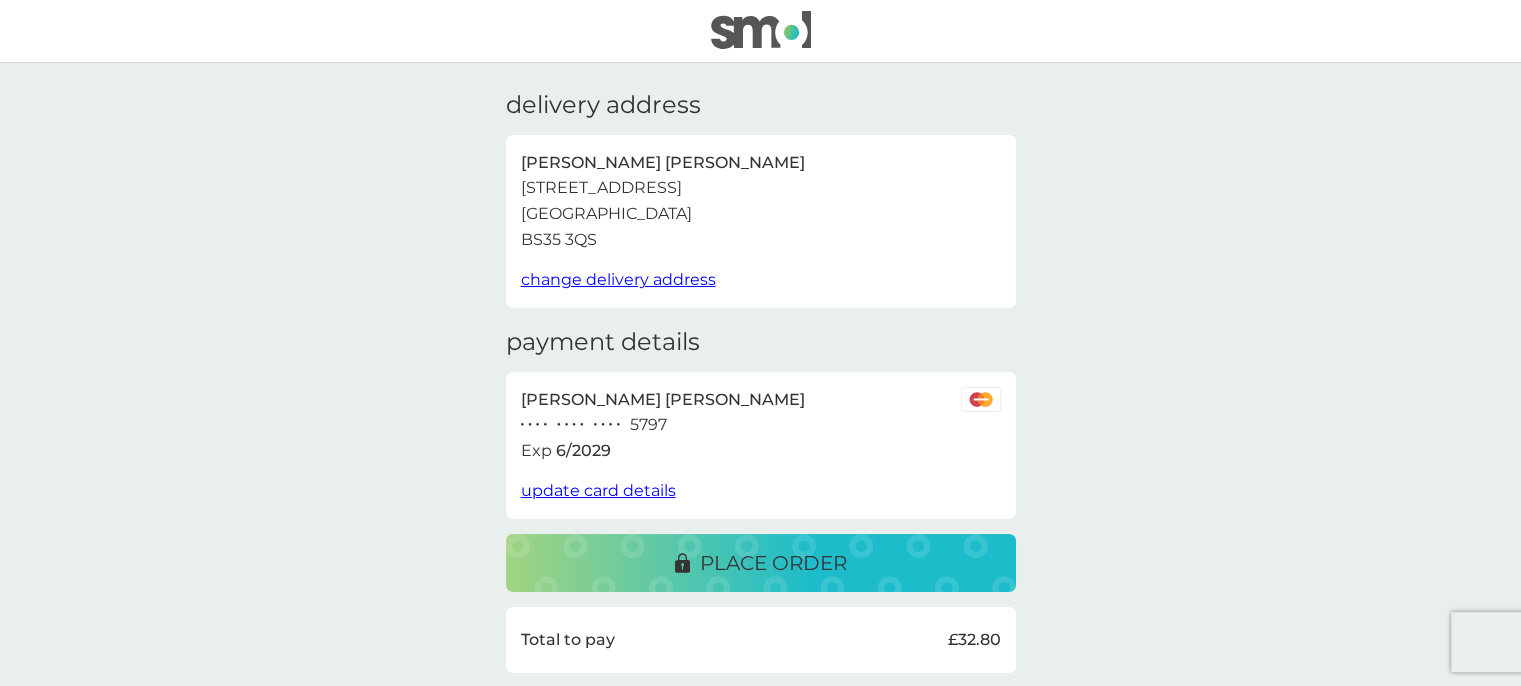 click on "place order" at bounding box center (761, 563) 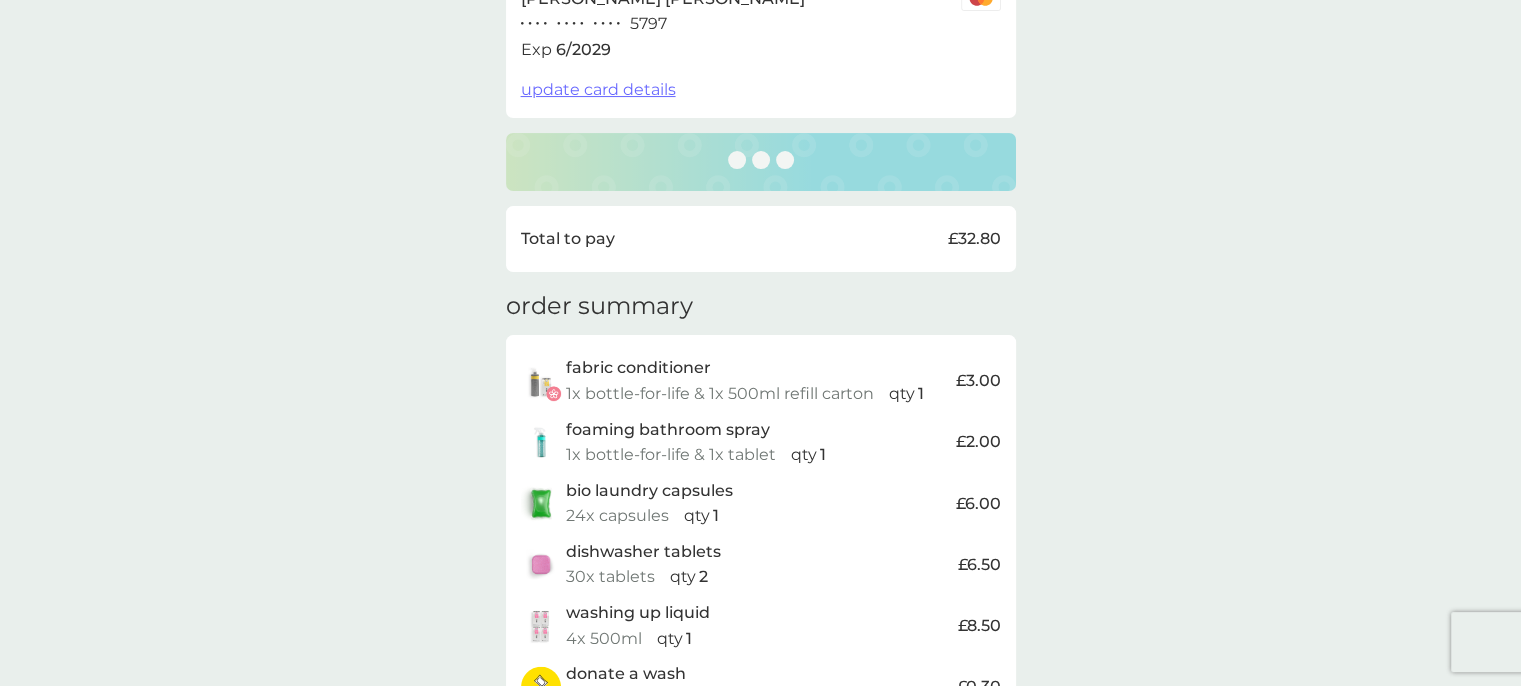 scroll, scrollTop: 410, scrollLeft: 0, axis: vertical 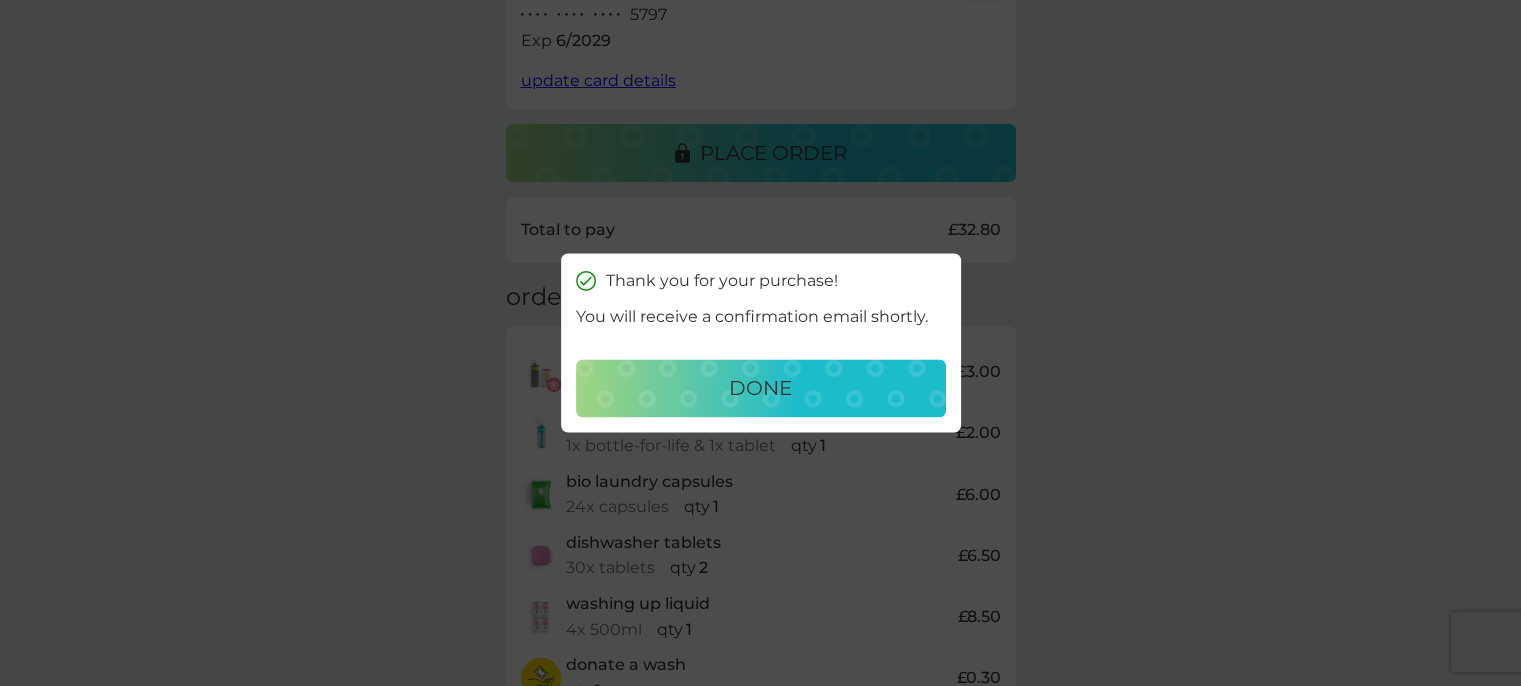 click on "done" at bounding box center (761, 389) 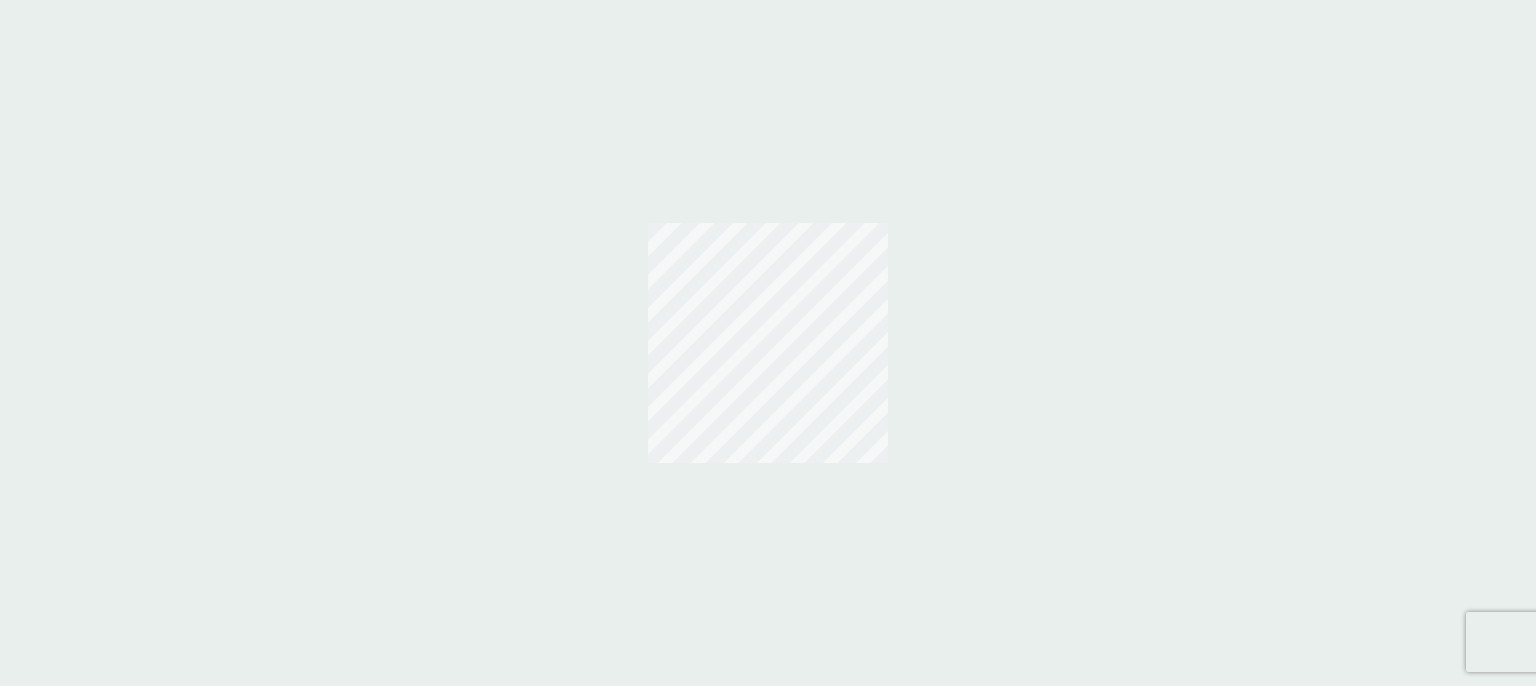 scroll, scrollTop: 0, scrollLeft: 0, axis: both 